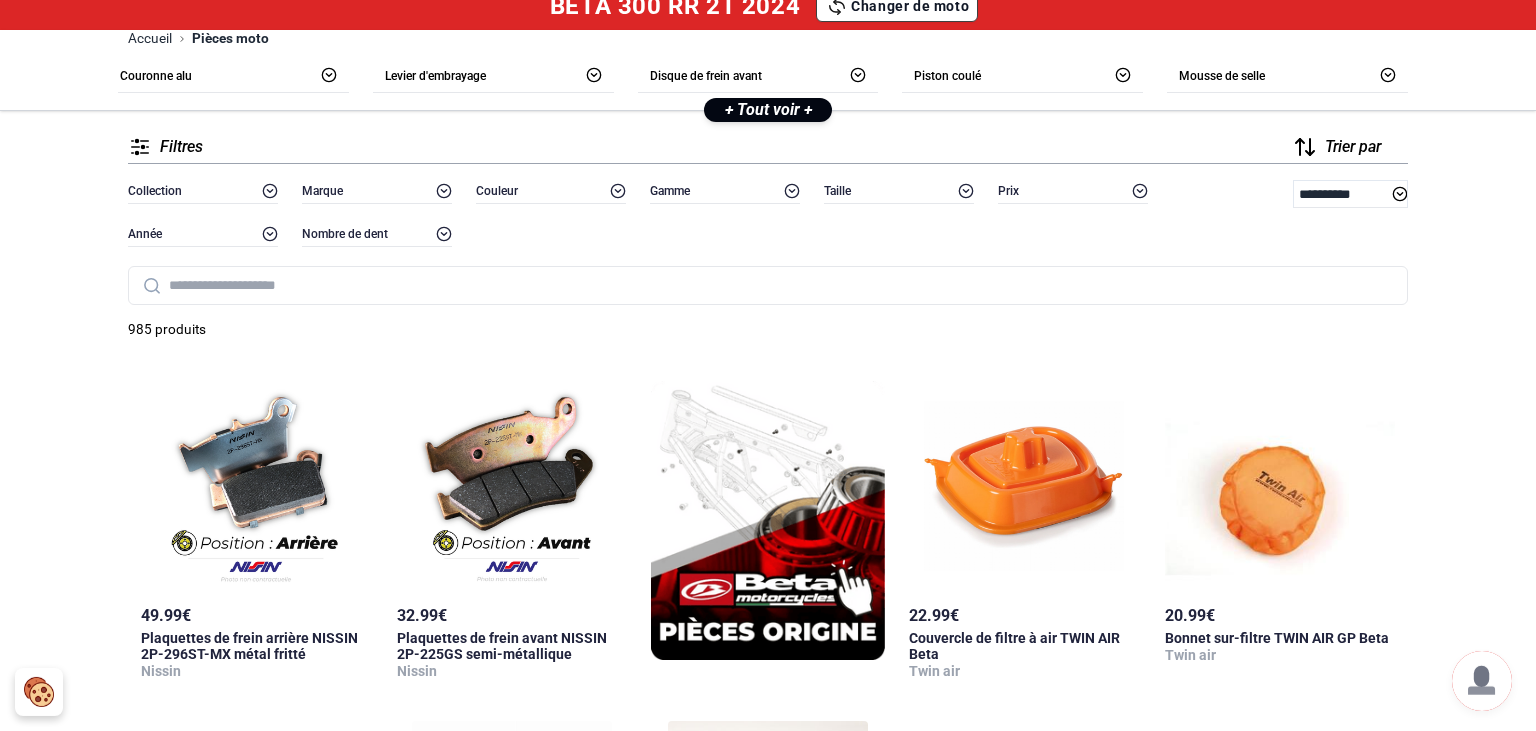 scroll, scrollTop: 211, scrollLeft: 0, axis: vertical 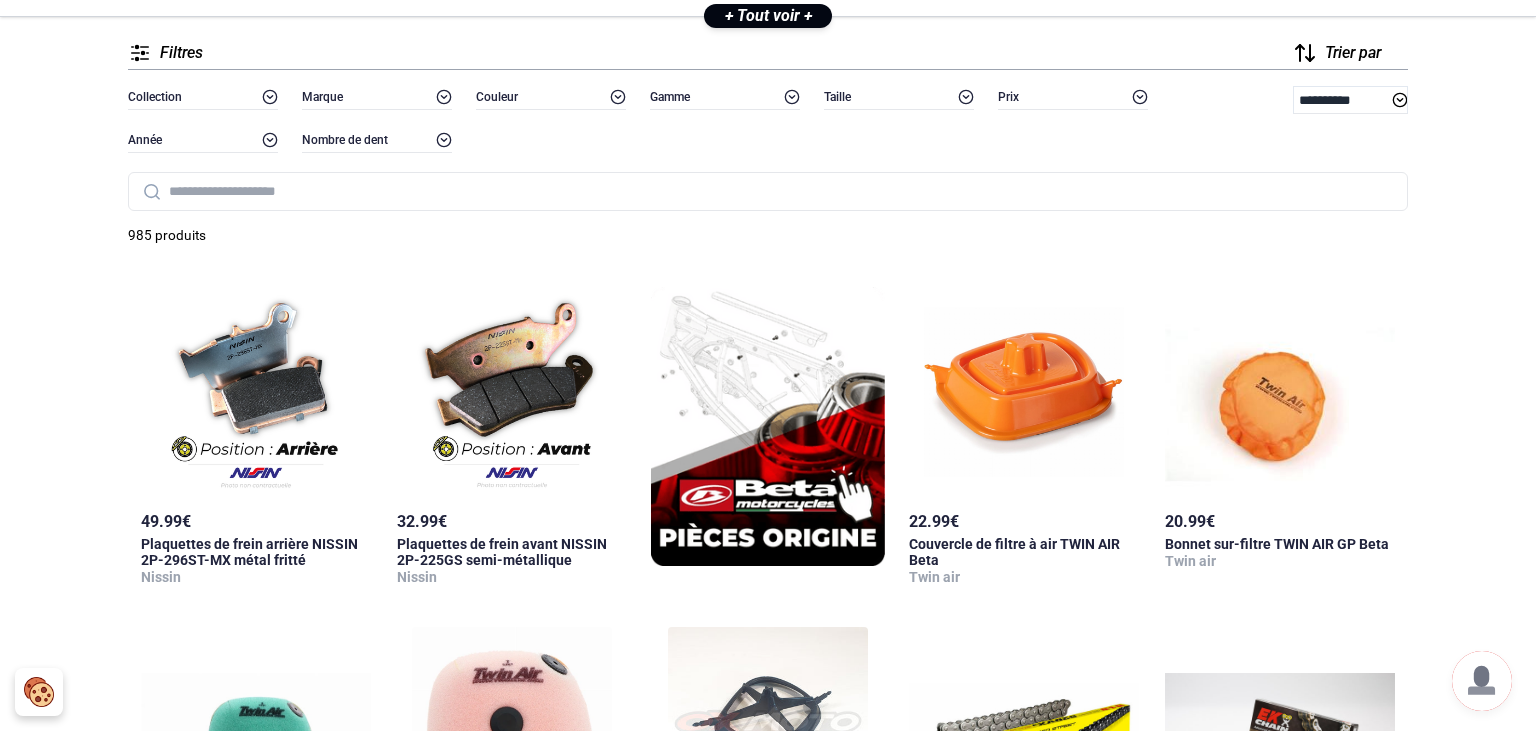 click at bounding box center (768, 427) 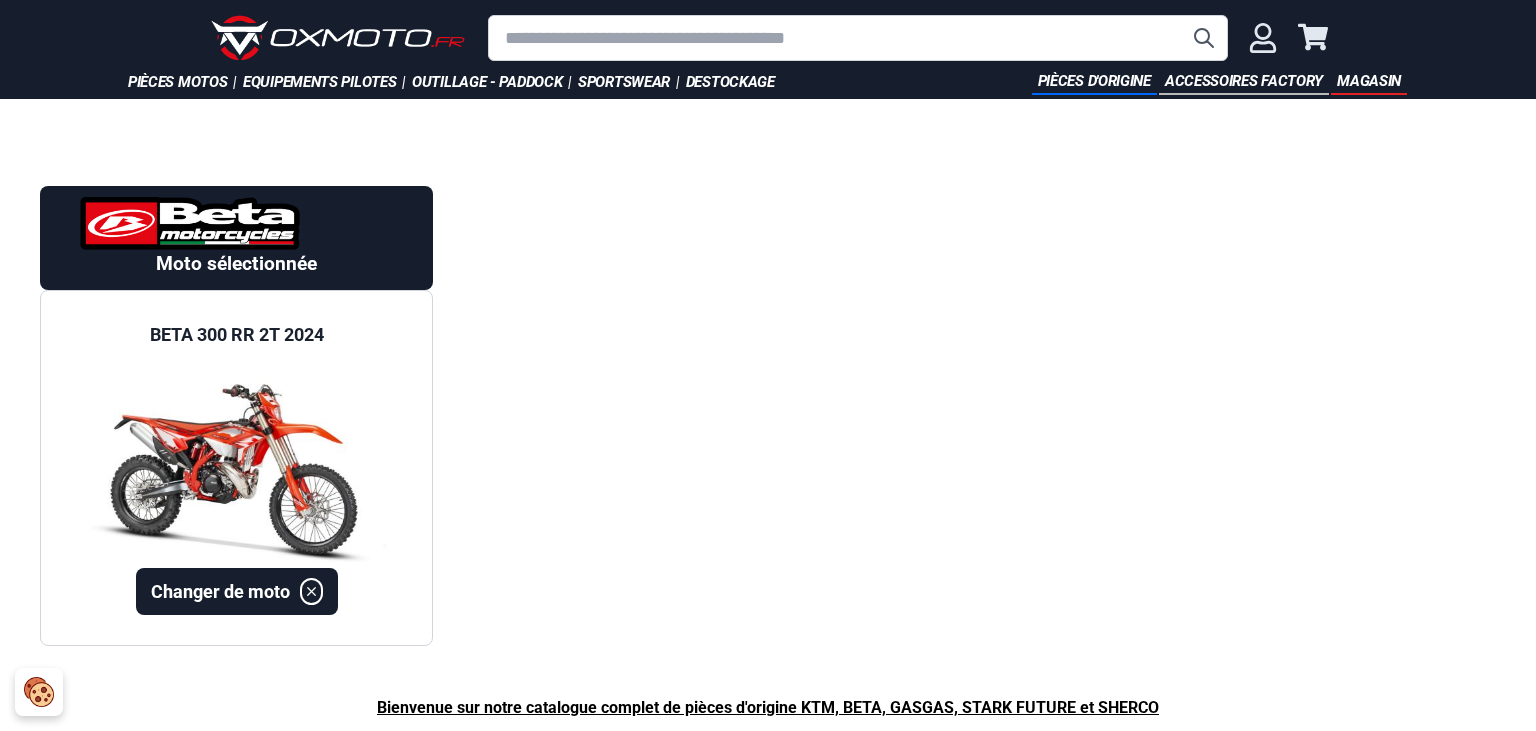 scroll, scrollTop: 0, scrollLeft: 0, axis: both 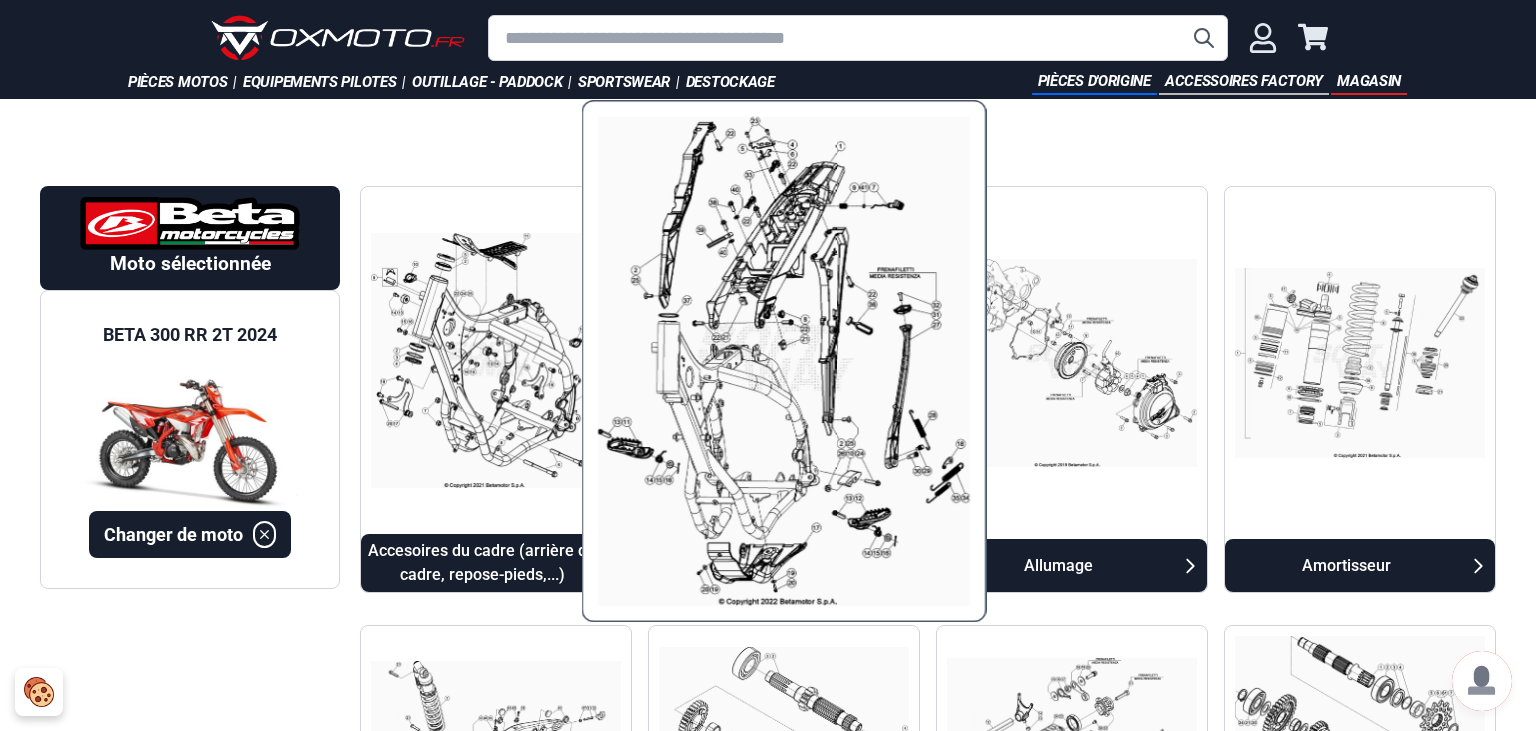 click at bounding box center [784, 361] 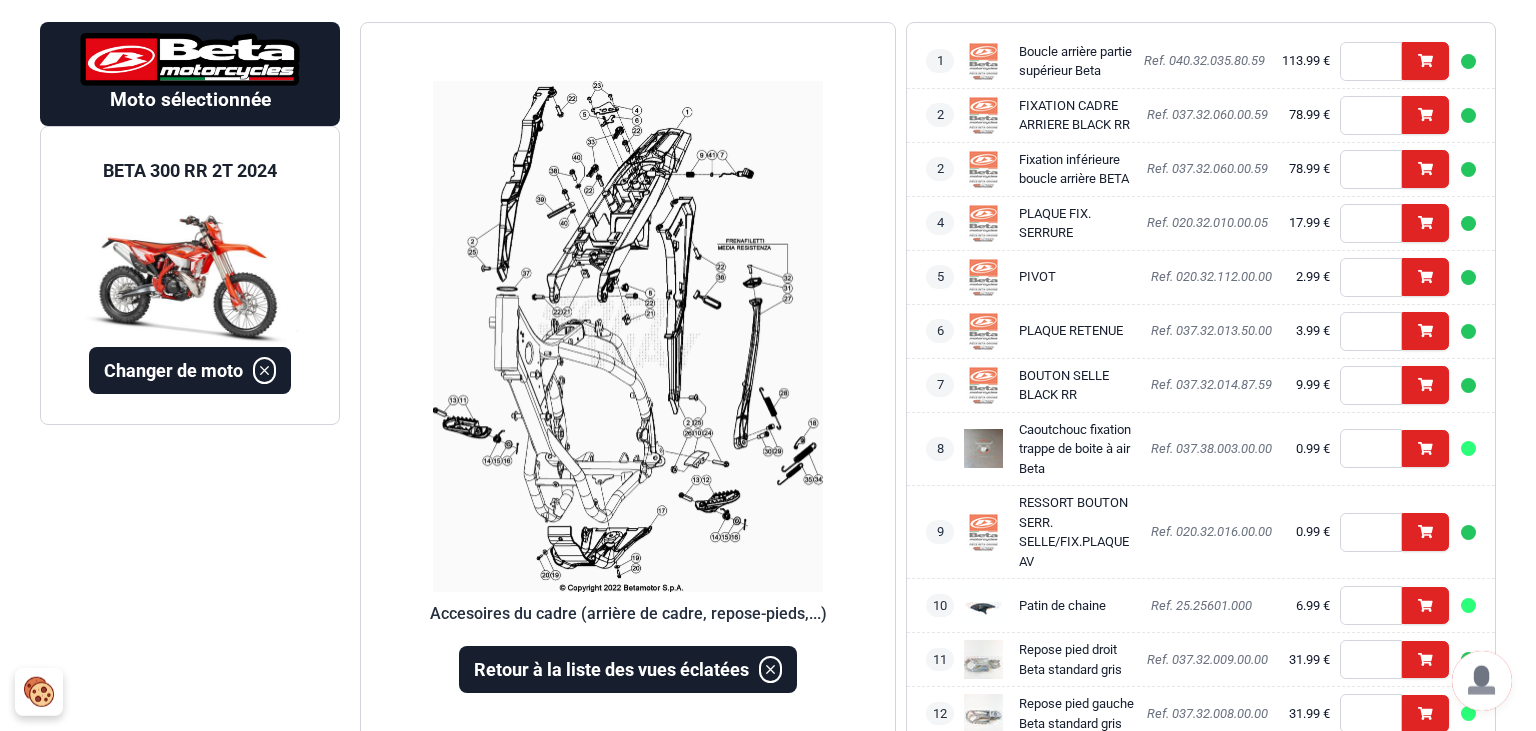 scroll, scrollTop: 0, scrollLeft: 0, axis: both 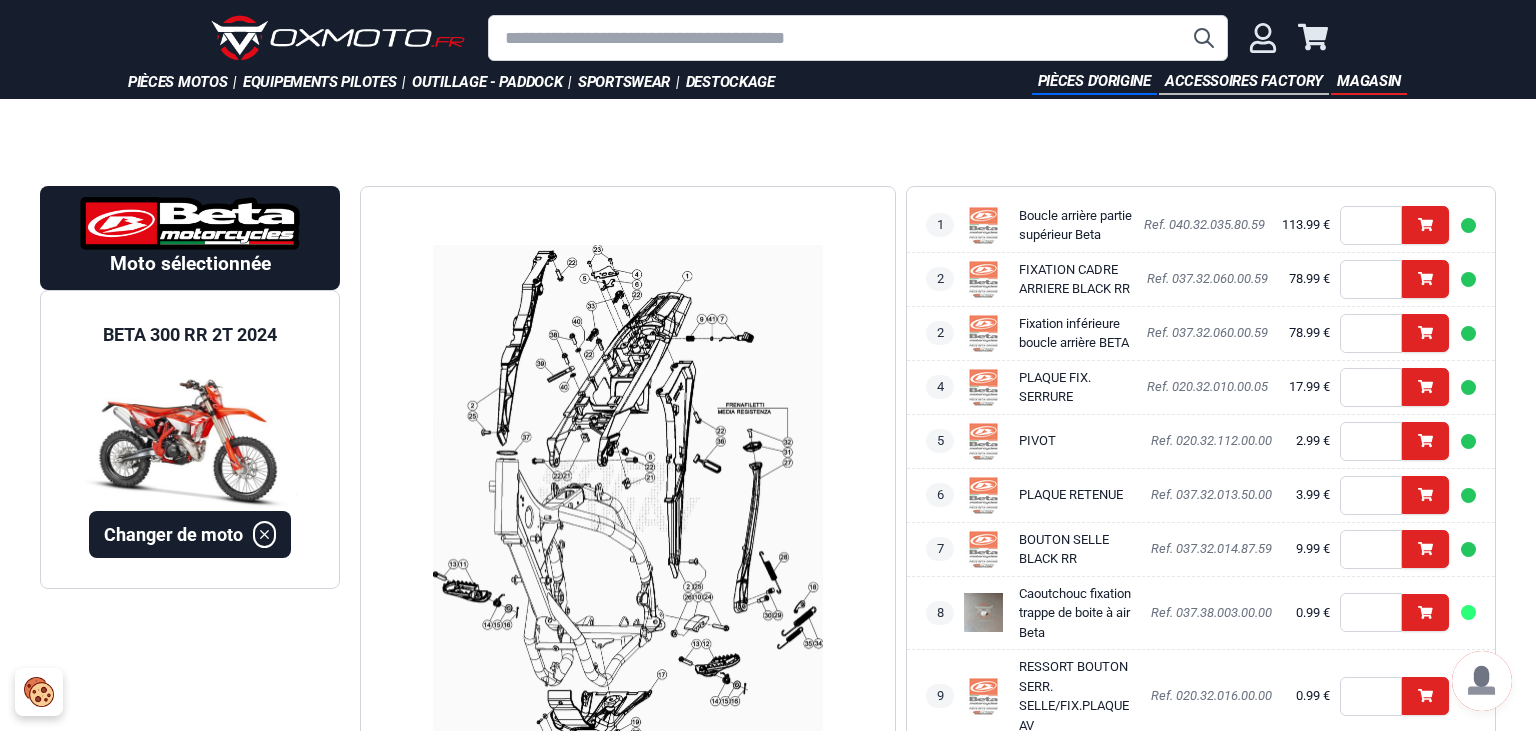 click at bounding box center [627, 501] 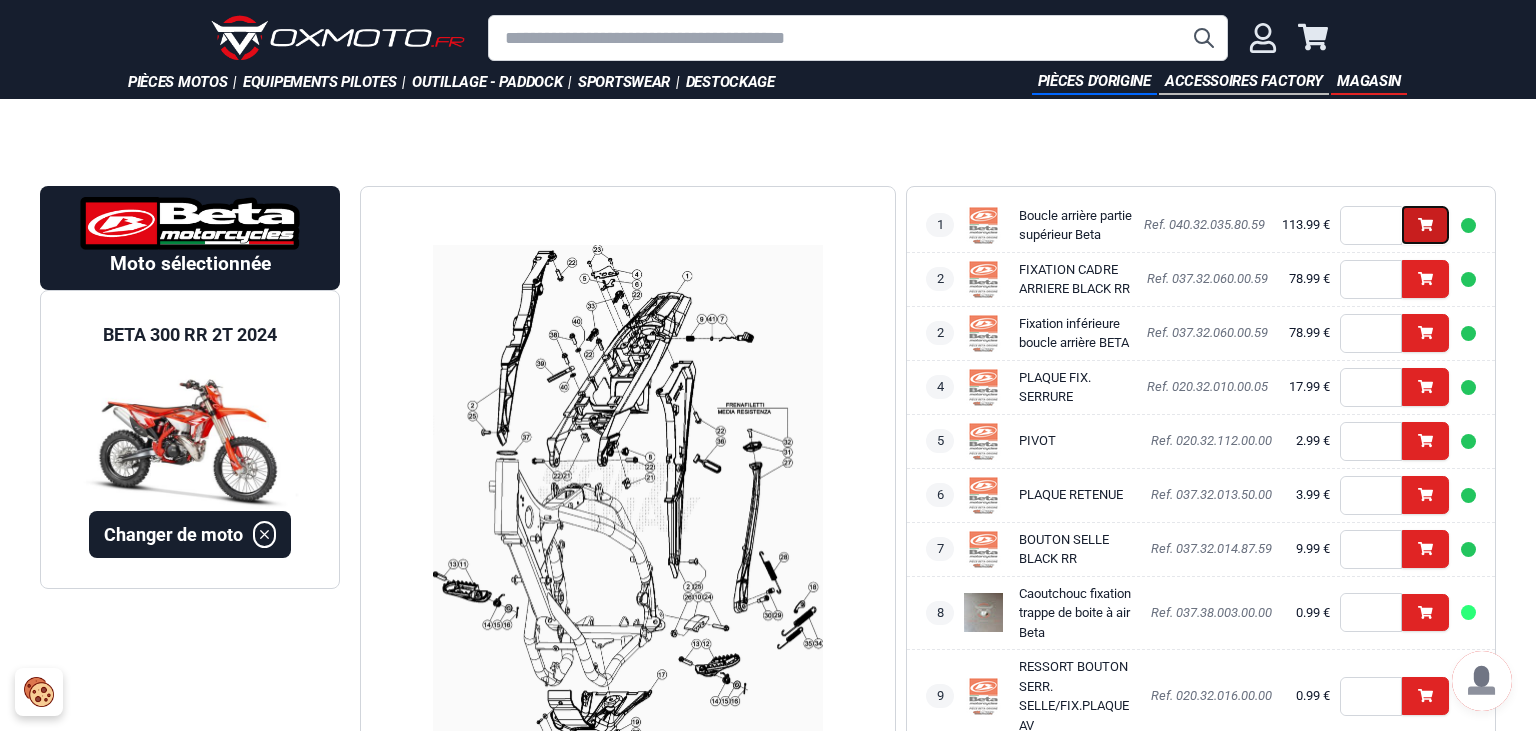 click on "Ajouter" at bounding box center (1425, 224) 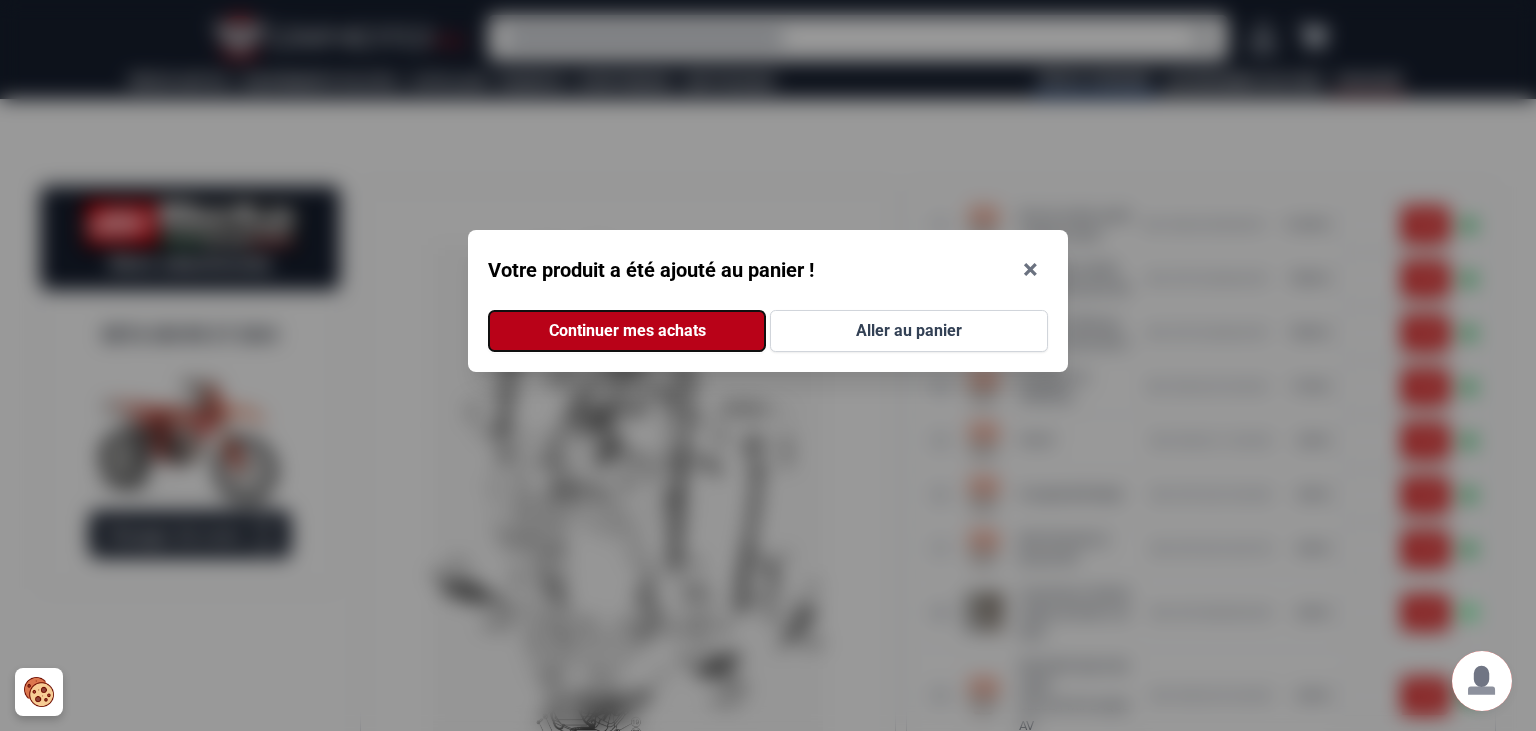 click on "Continuer mes achats" at bounding box center [627, 331] 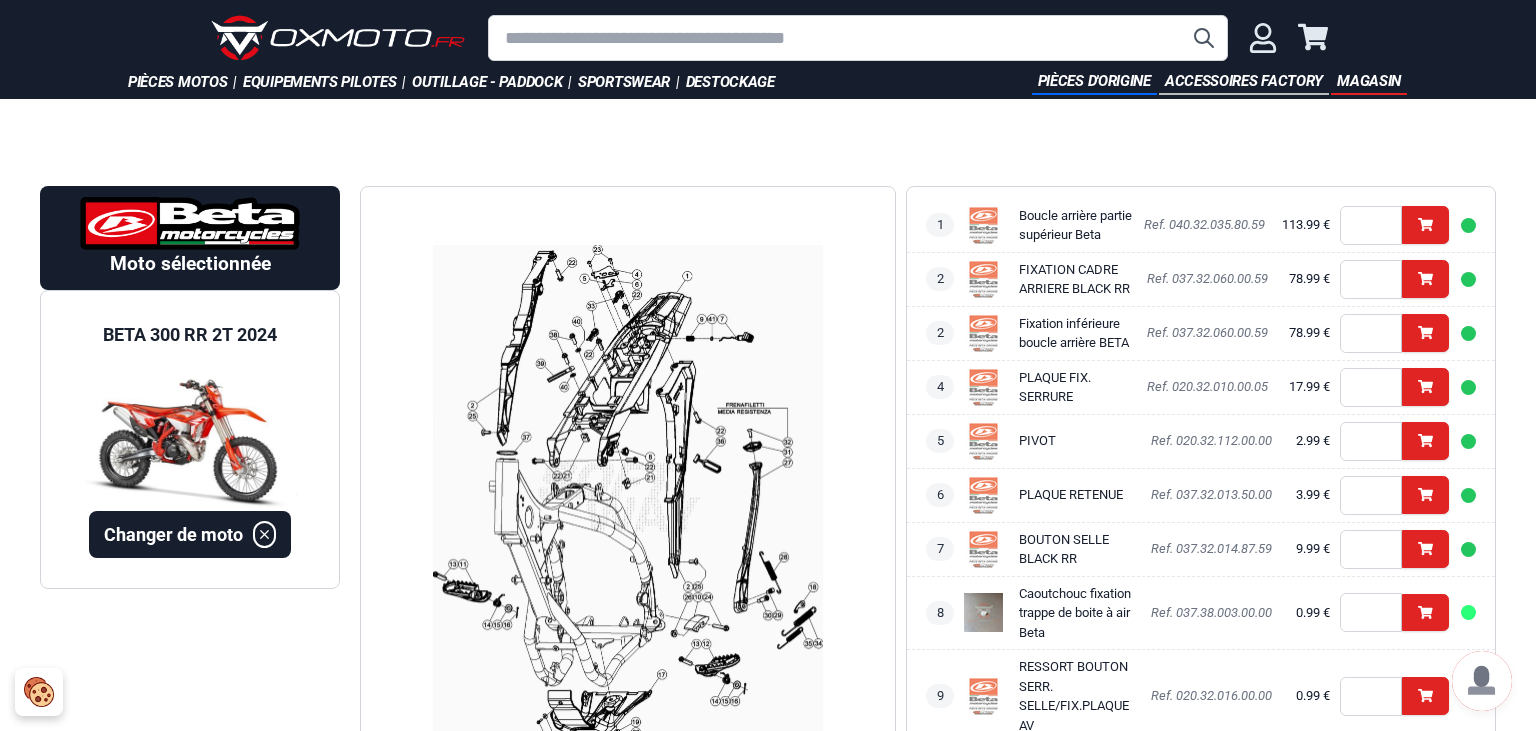 click at bounding box center (627, 501) 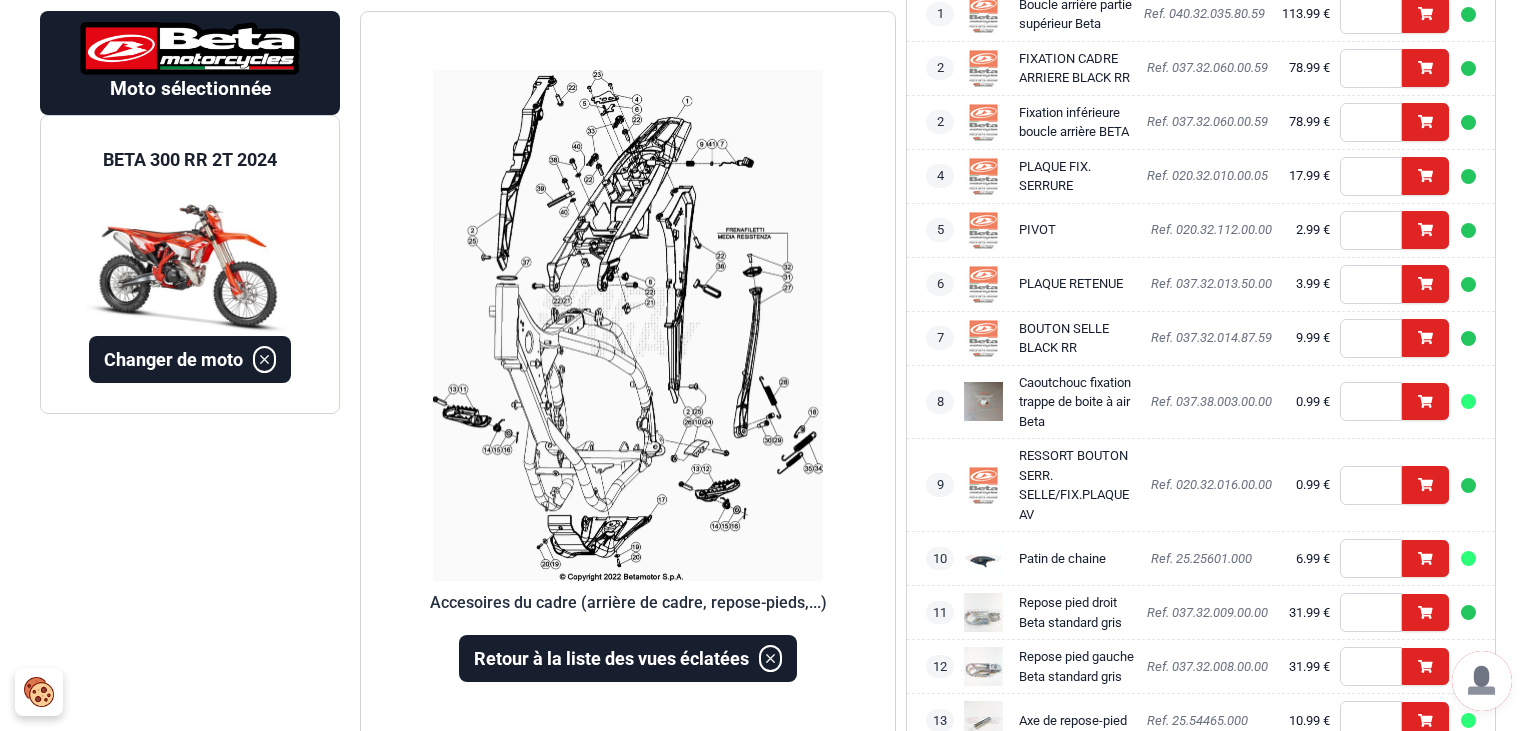 scroll, scrollTop: 0, scrollLeft: 0, axis: both 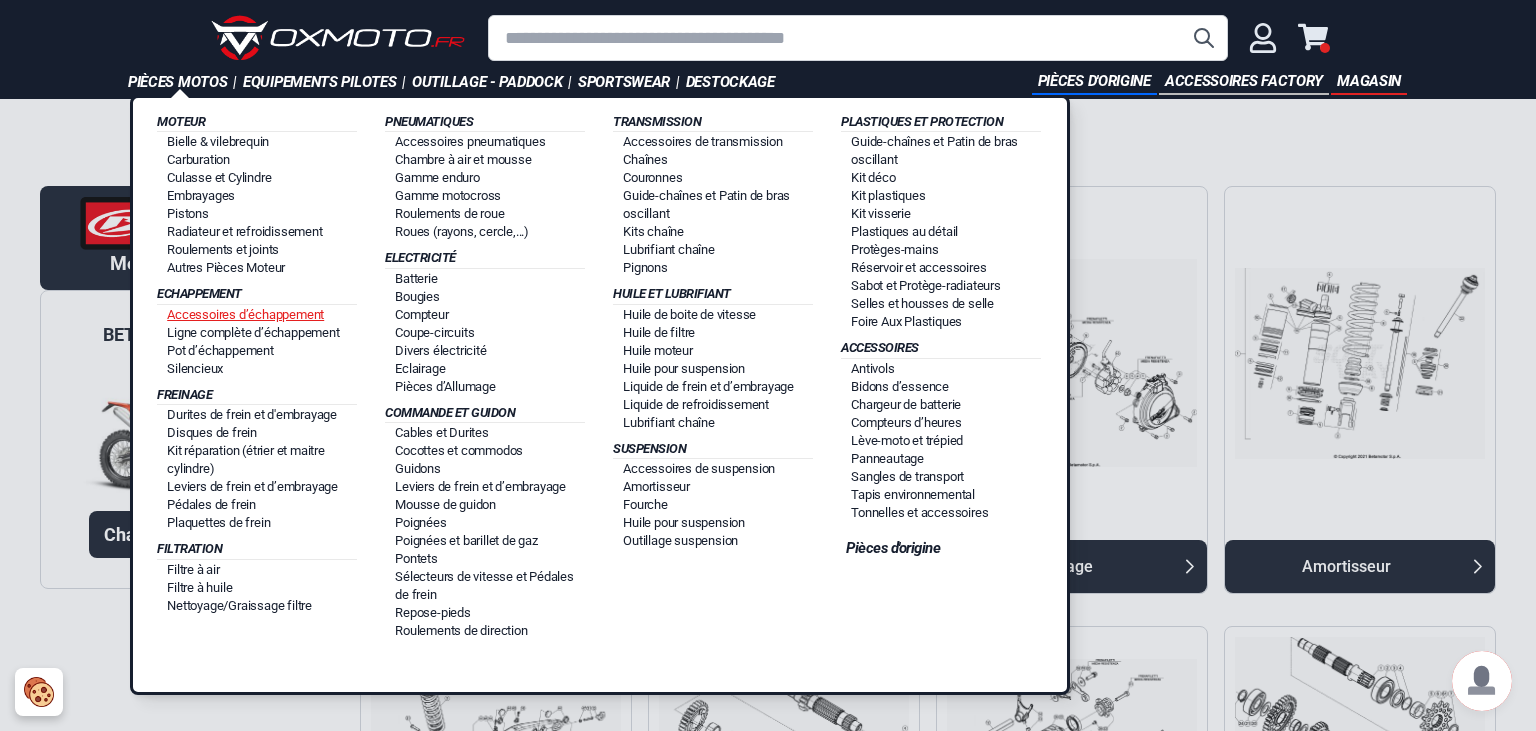 click on "Accessoires d’échappement" at bounding box center [245, 314] 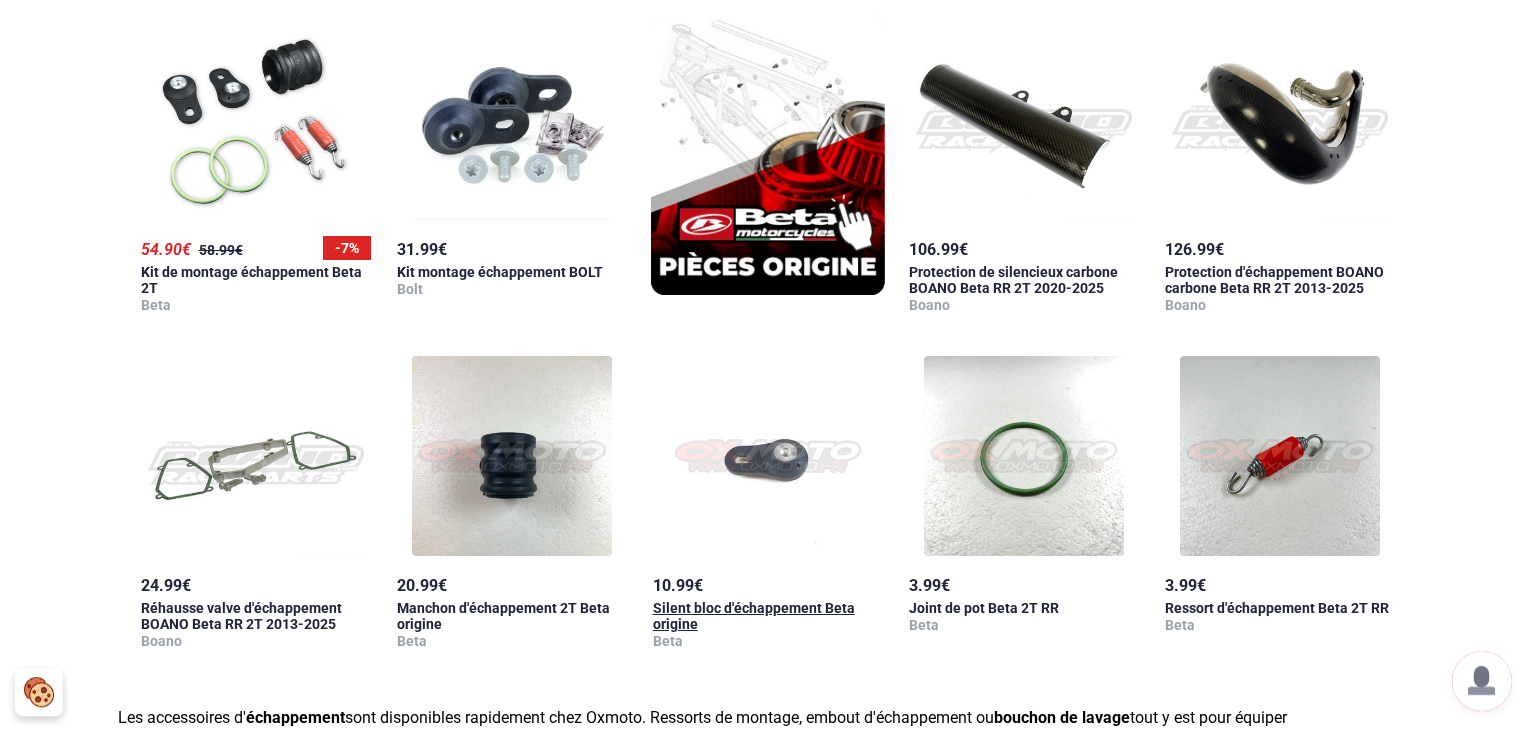 scroll, scrollTop: 422, scrollLeft: 0, axis: vertical 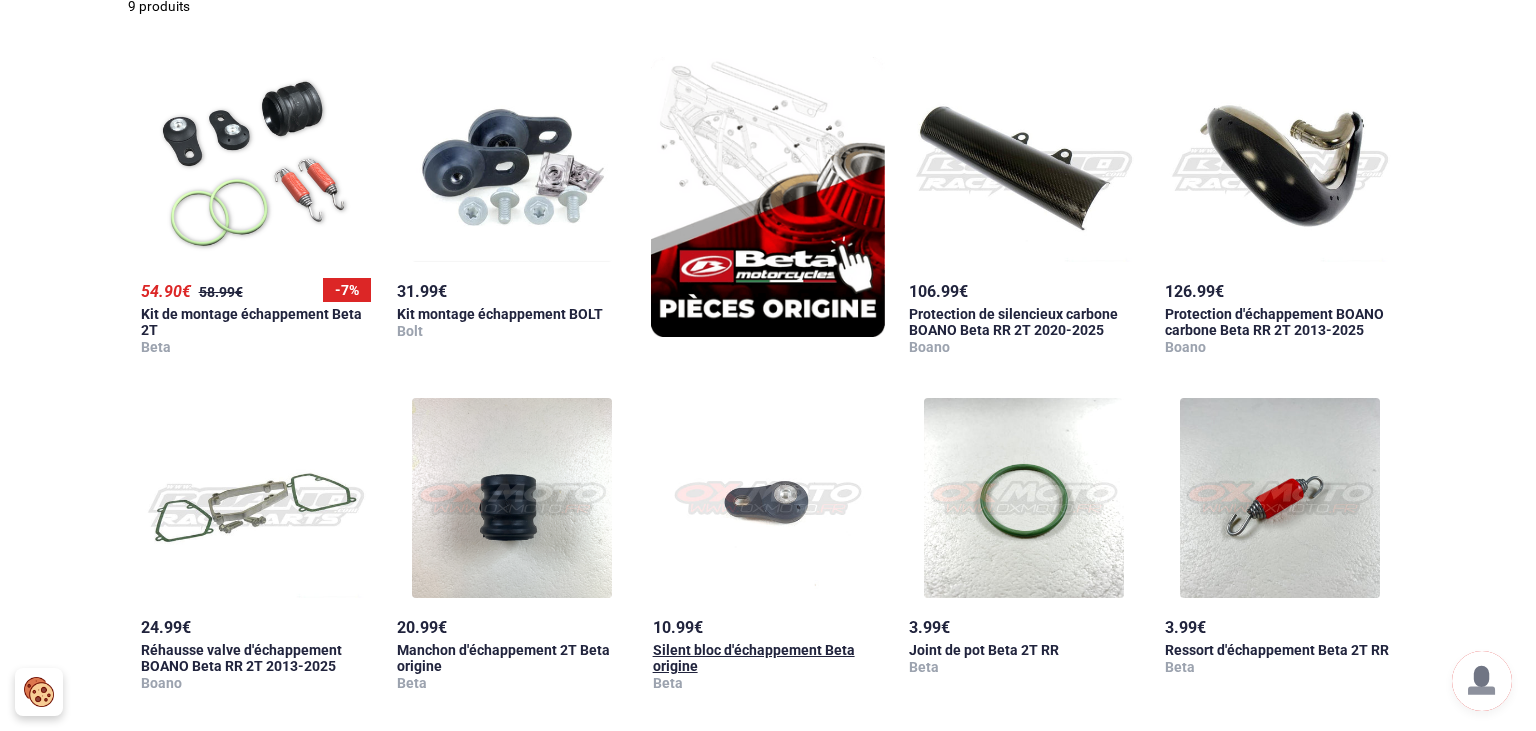 click on "Silent bloc d'échappement Beta origine" at bounding box center (754, 658) 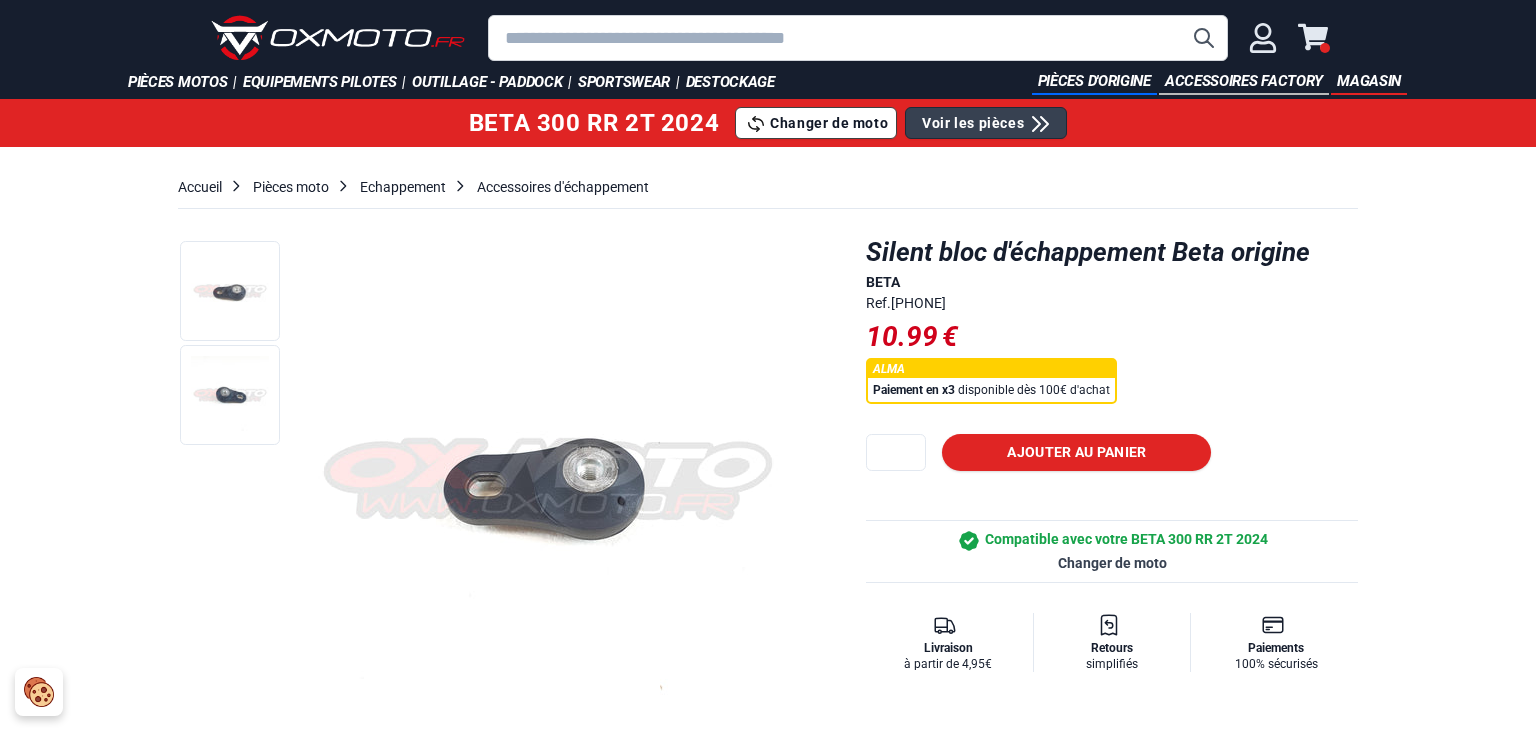scroll, scrollTop: 0, scrollLeft: 0, axis: both 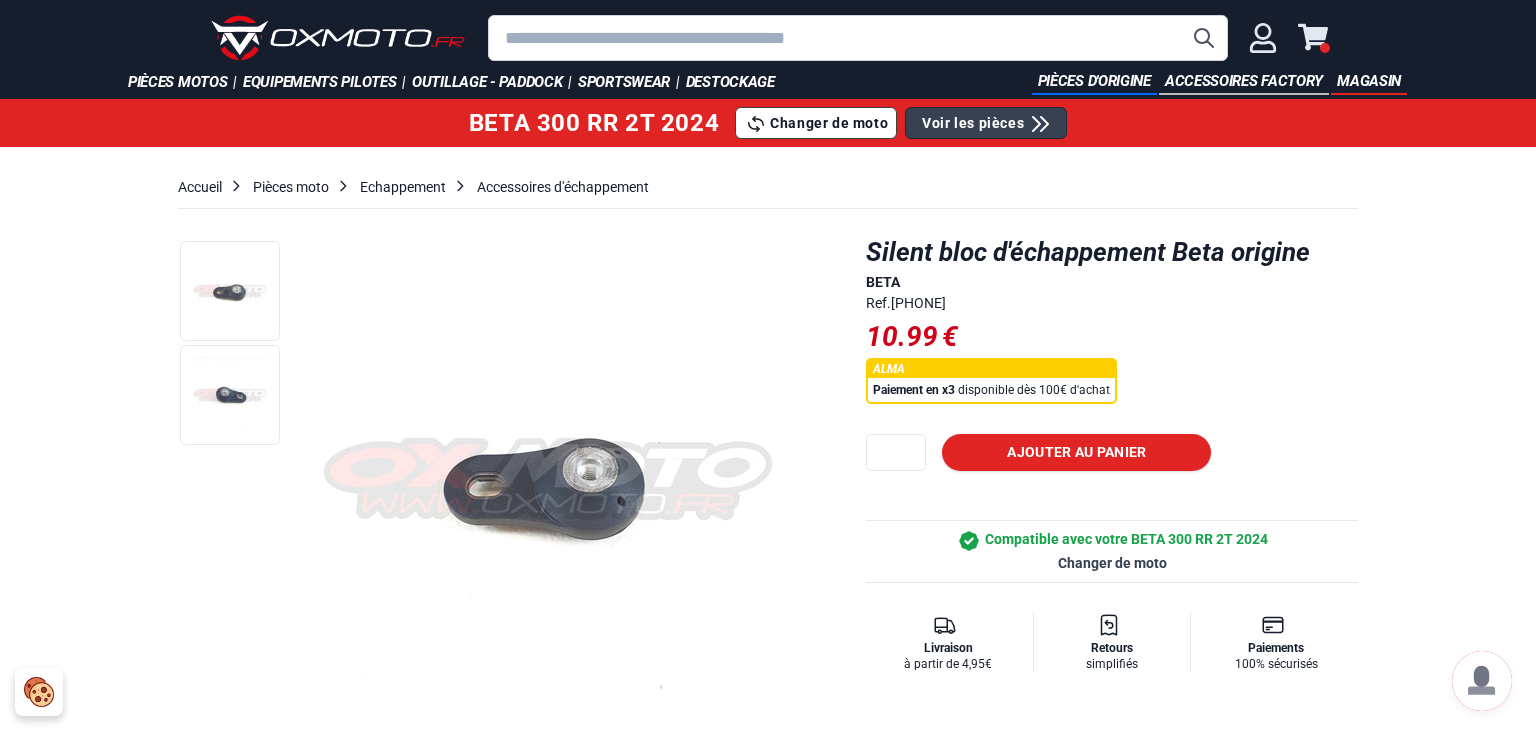 click on "*" at bounding box center (896, 452) 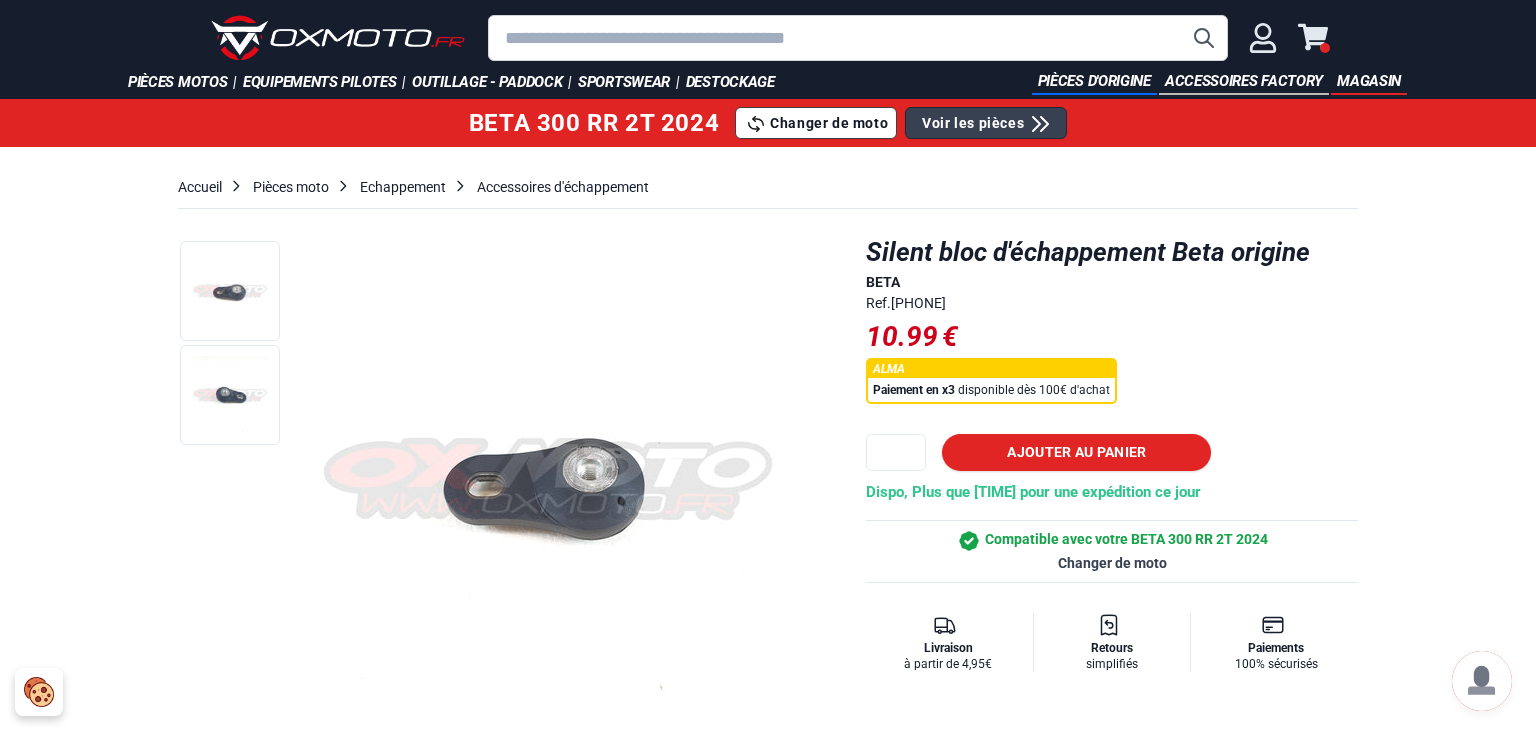 click on "*" at bounding box center [896, 452] 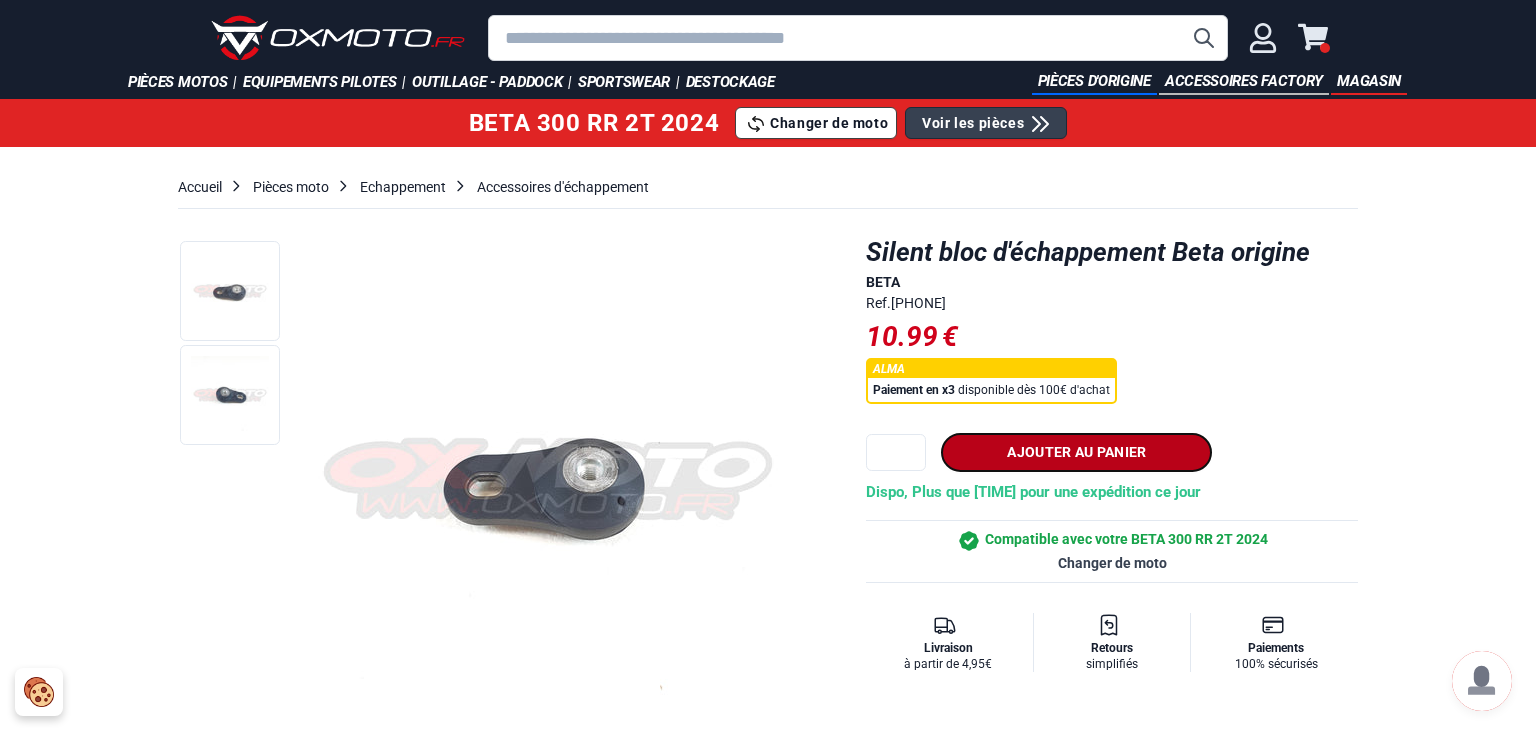 click on "Ajouter au panier" at bounding box center (1076, 452) 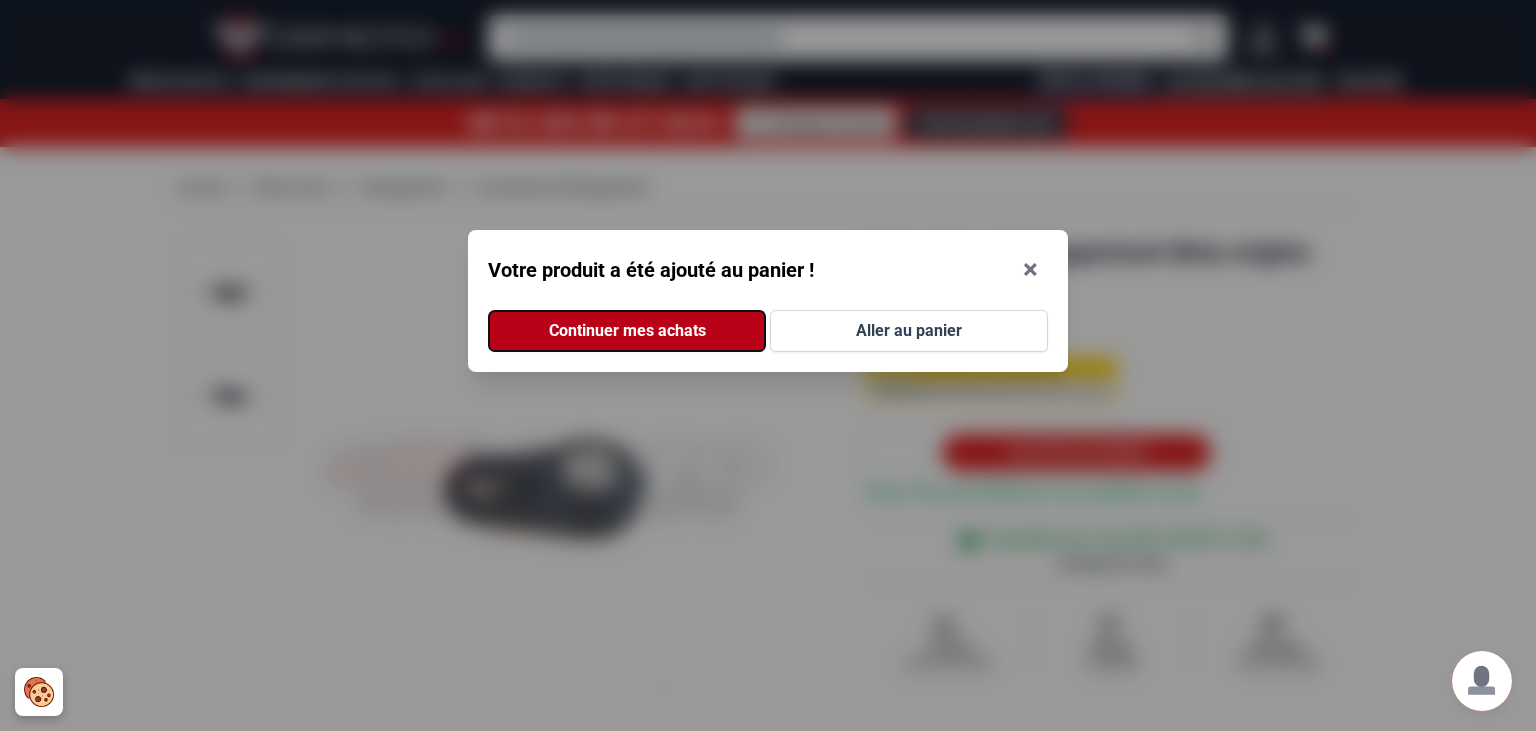click on "Continuer mes achats" at bounding box center [627, 331] 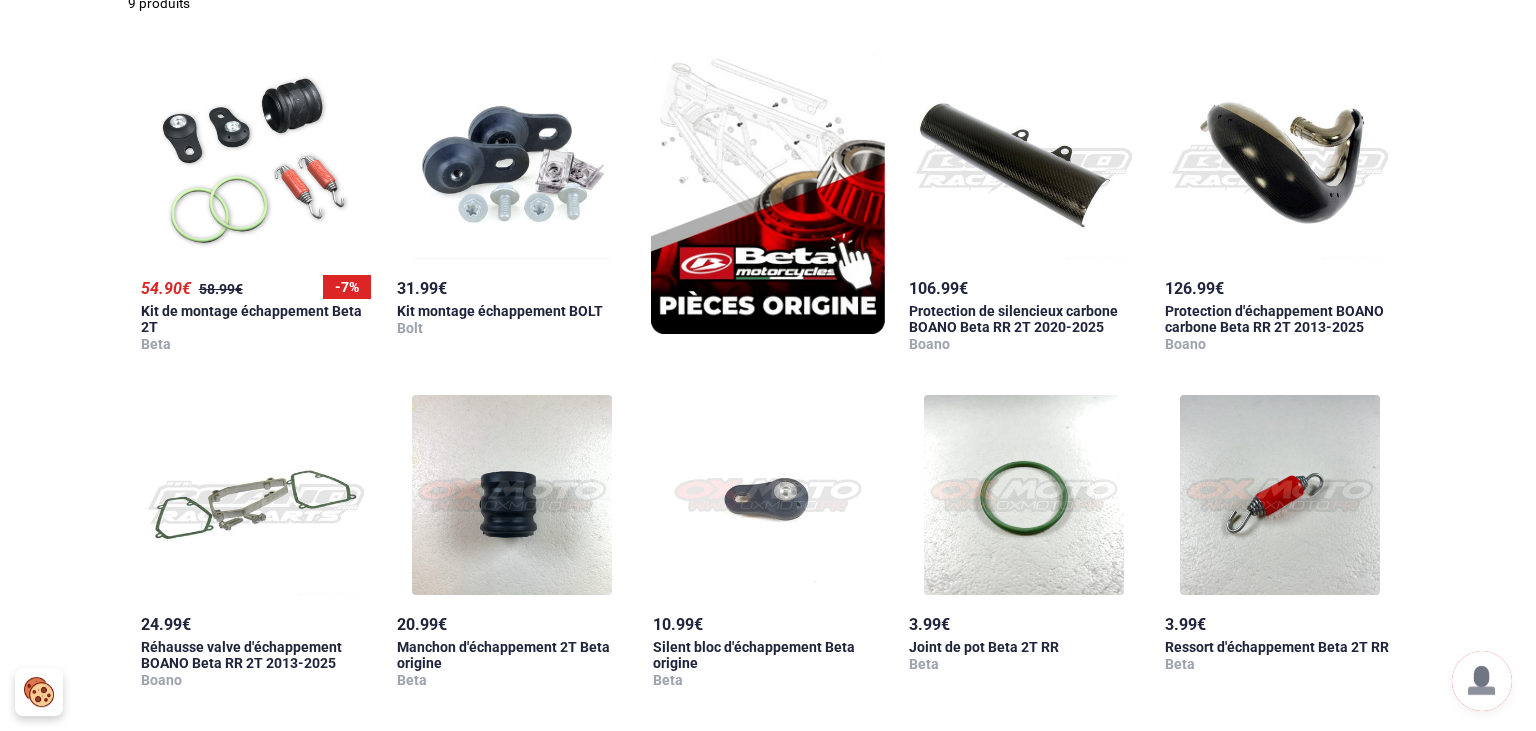 scroll, scrollTop: 633, scrollLeft: 0, axis: vertical 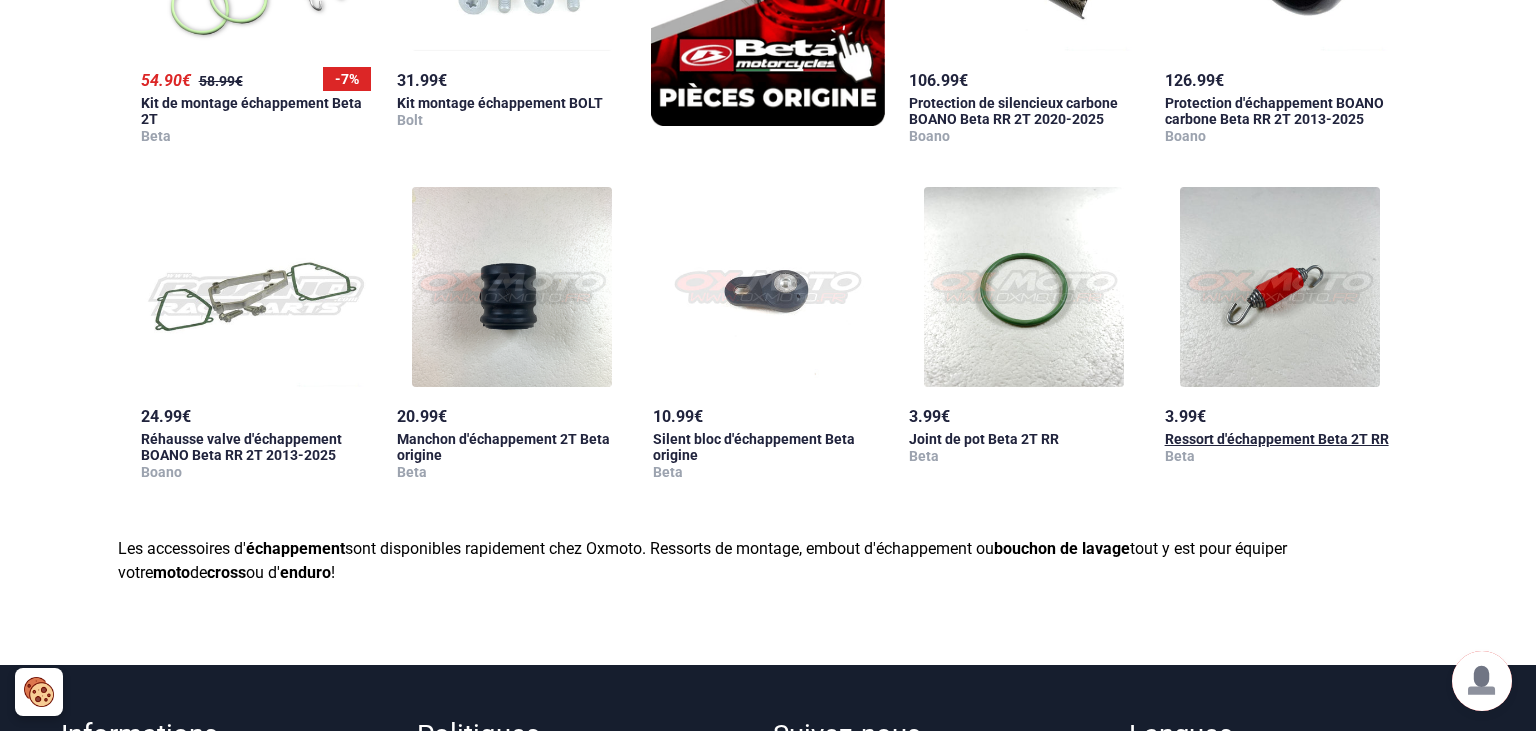 click on "Ressort d'échappement Beta 2T RR" at bounding box center (1277, 439) 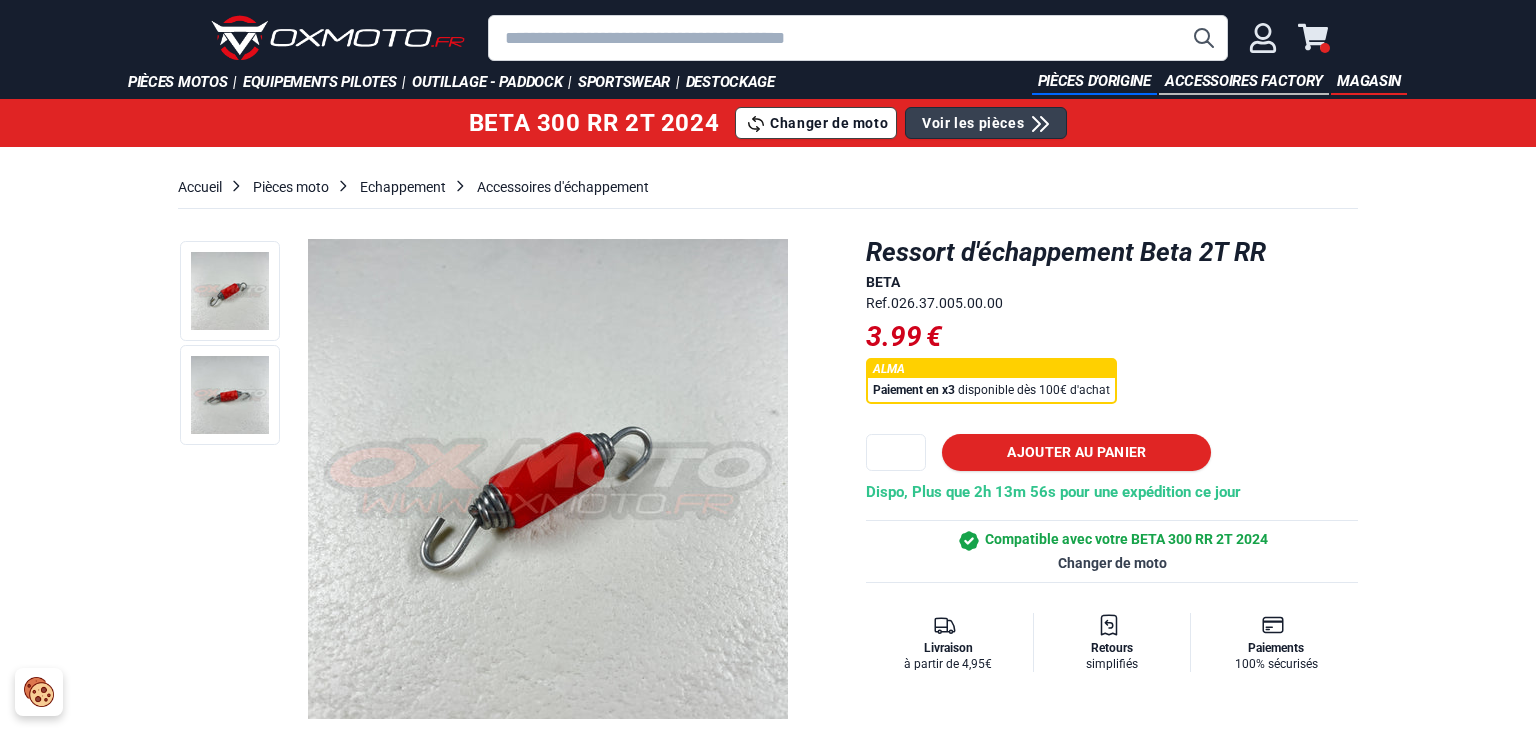 click on "*" at bounding box center [896, 452] 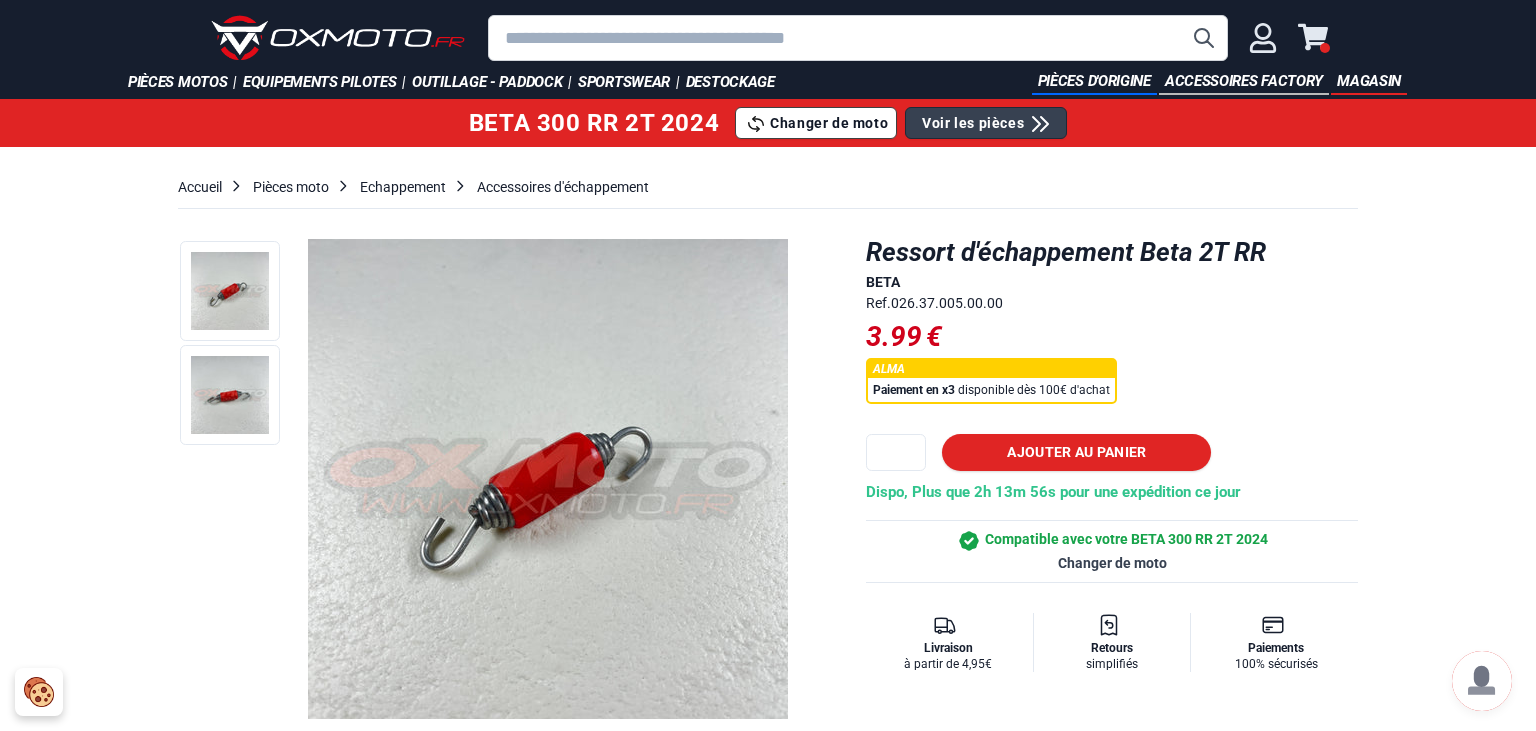 type on "*" 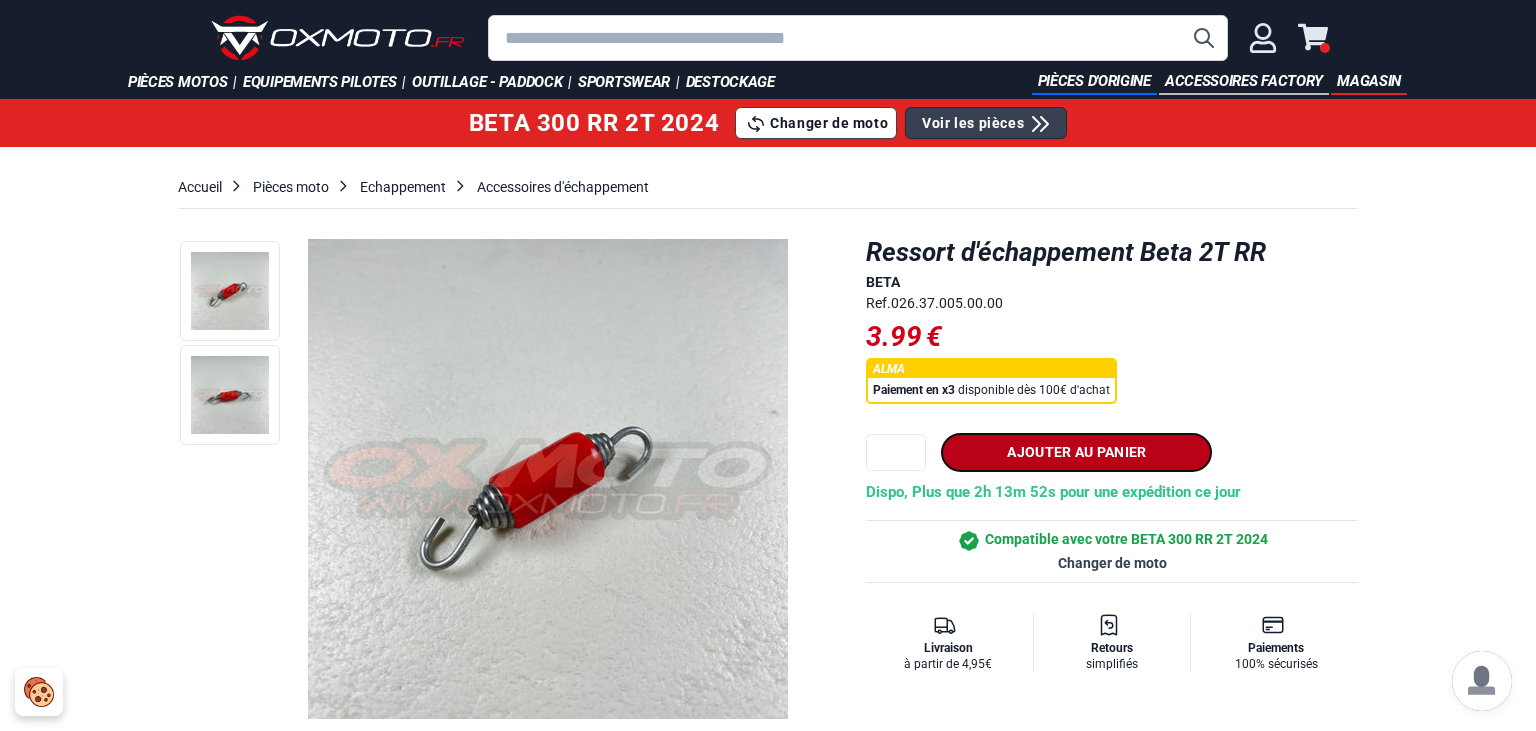 click on "Ajouter au panier" at bounding box center (1076, 452) 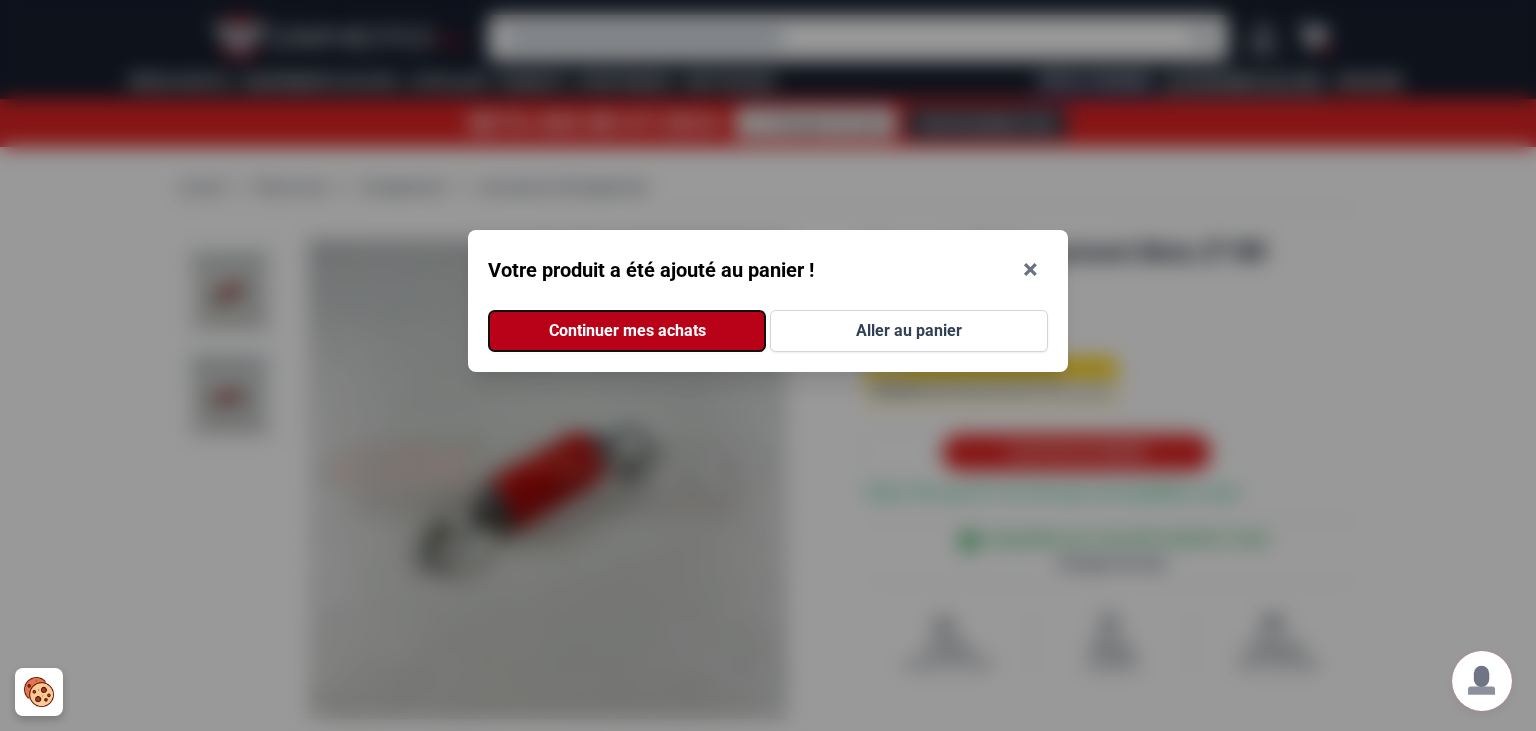 click on "Continuer mes achats" at bounding box center [627, 331] 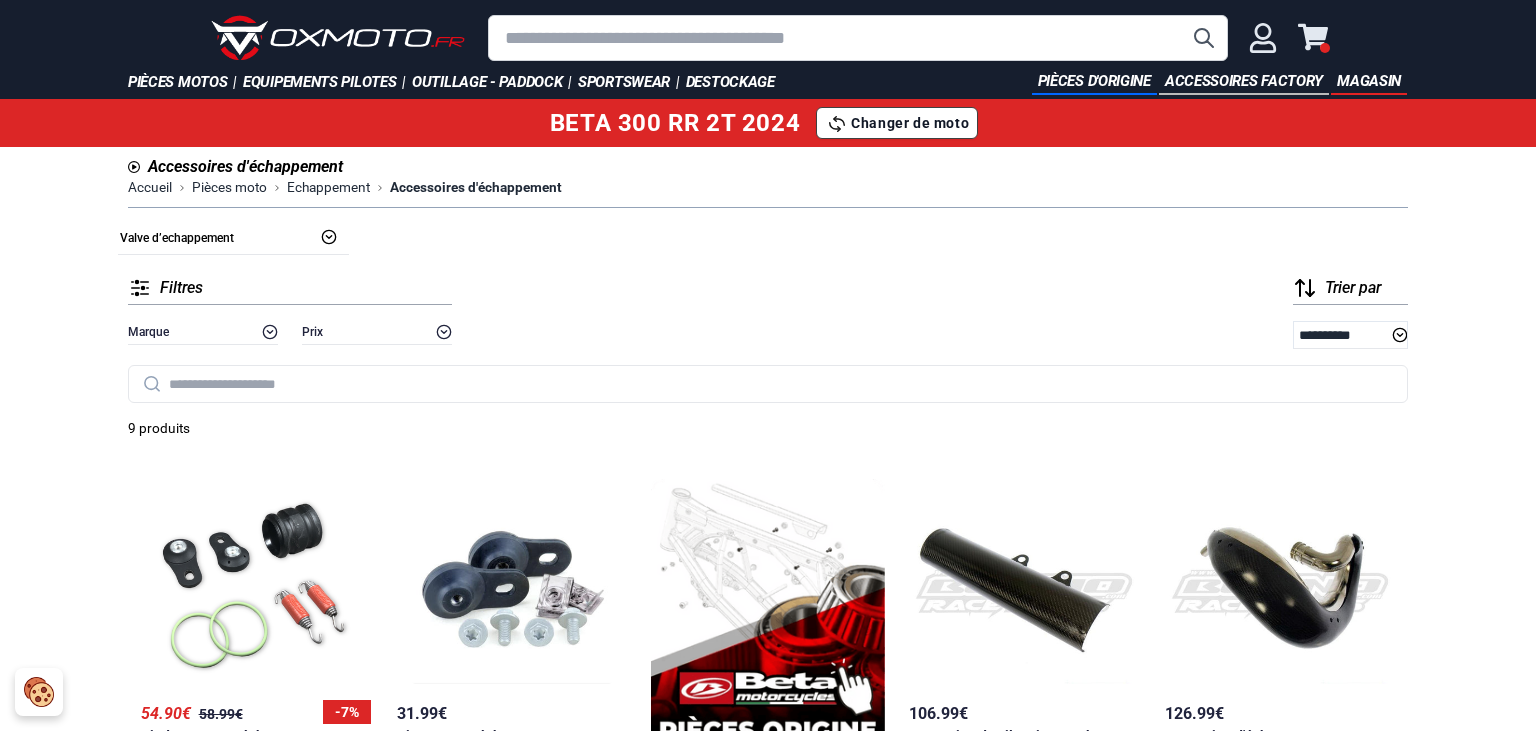 scroll, scrollTop: 0, scrollLeft: 0, axis: both 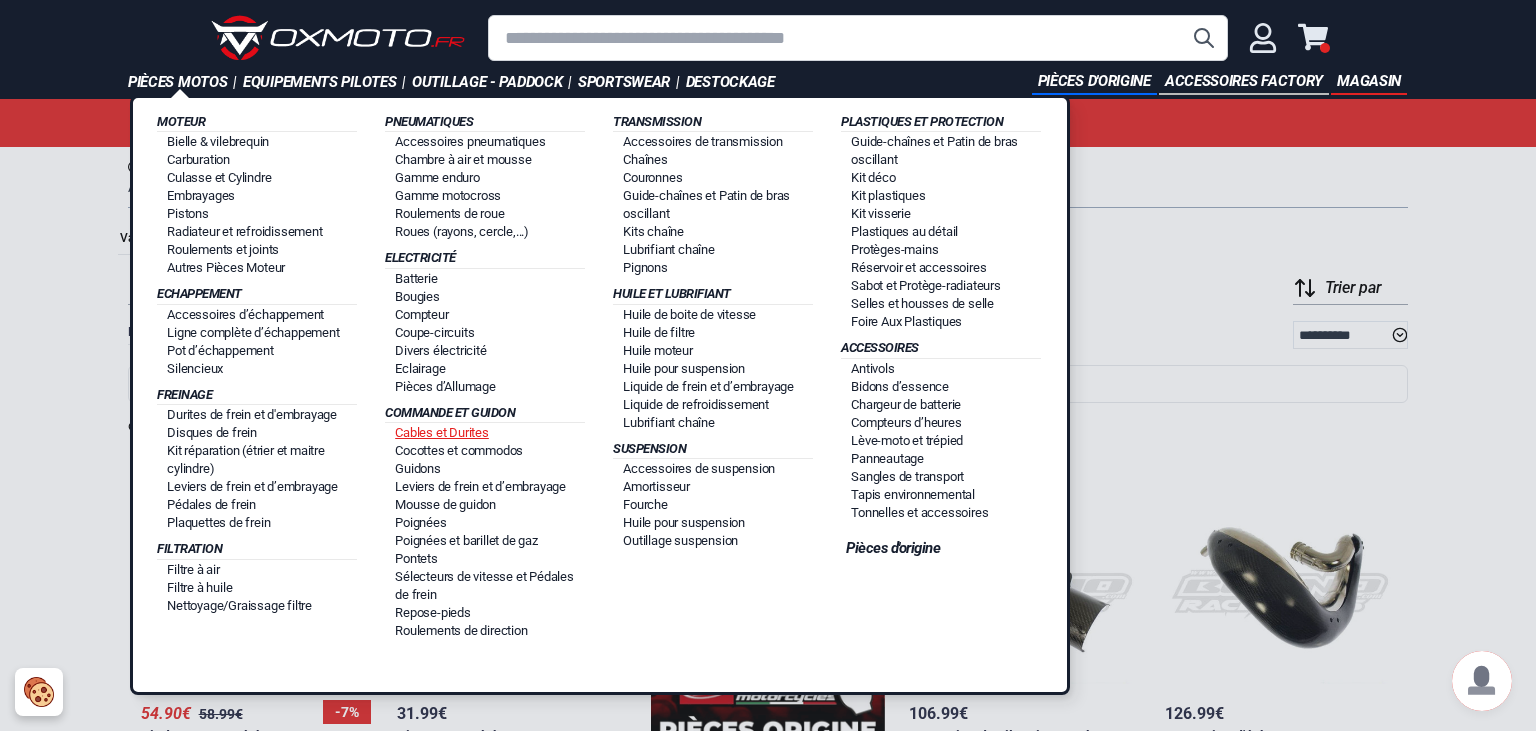 click on "Cables et Durites" at bounding box center (442, 432) 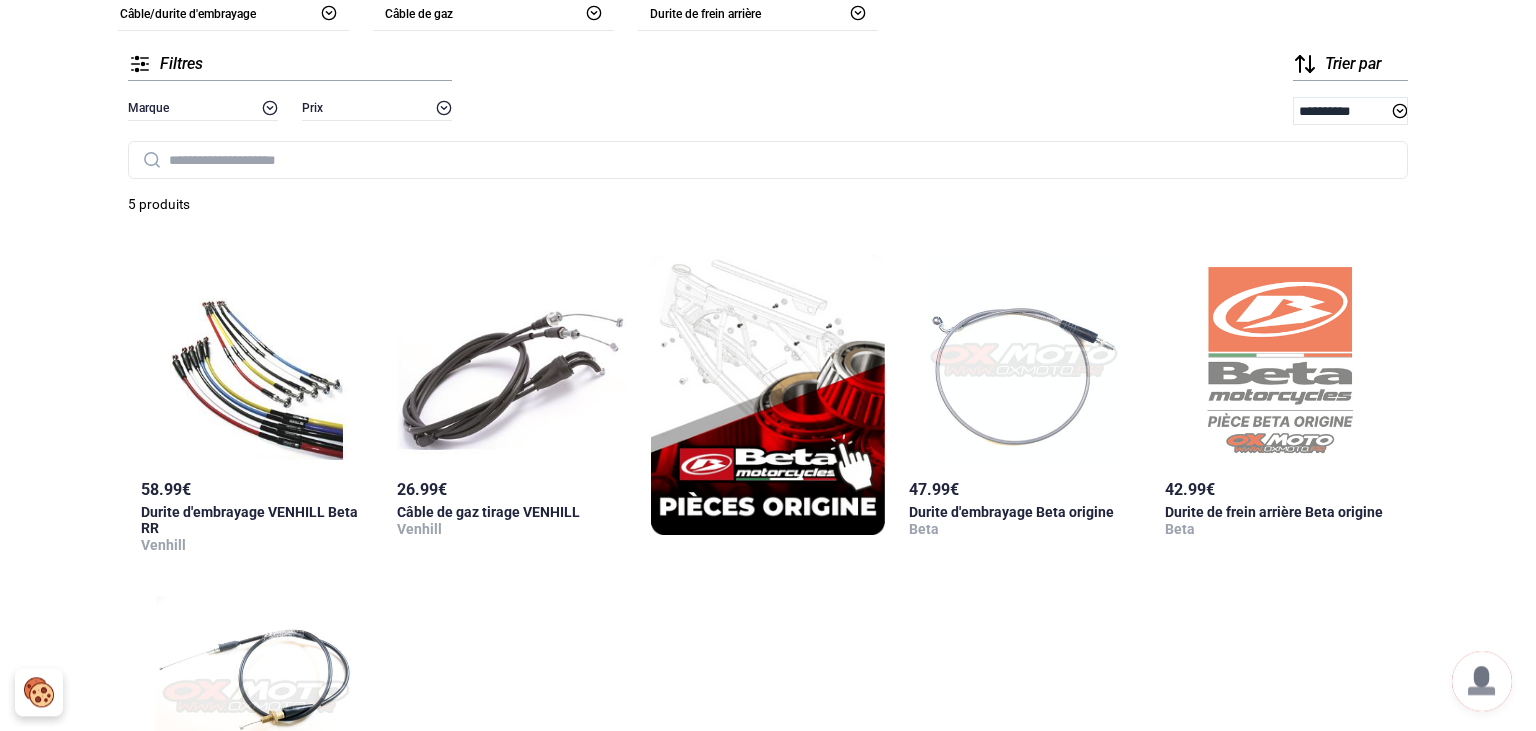 scroll, scrollTop: 422, scrollLeft: 0, axis: vertical 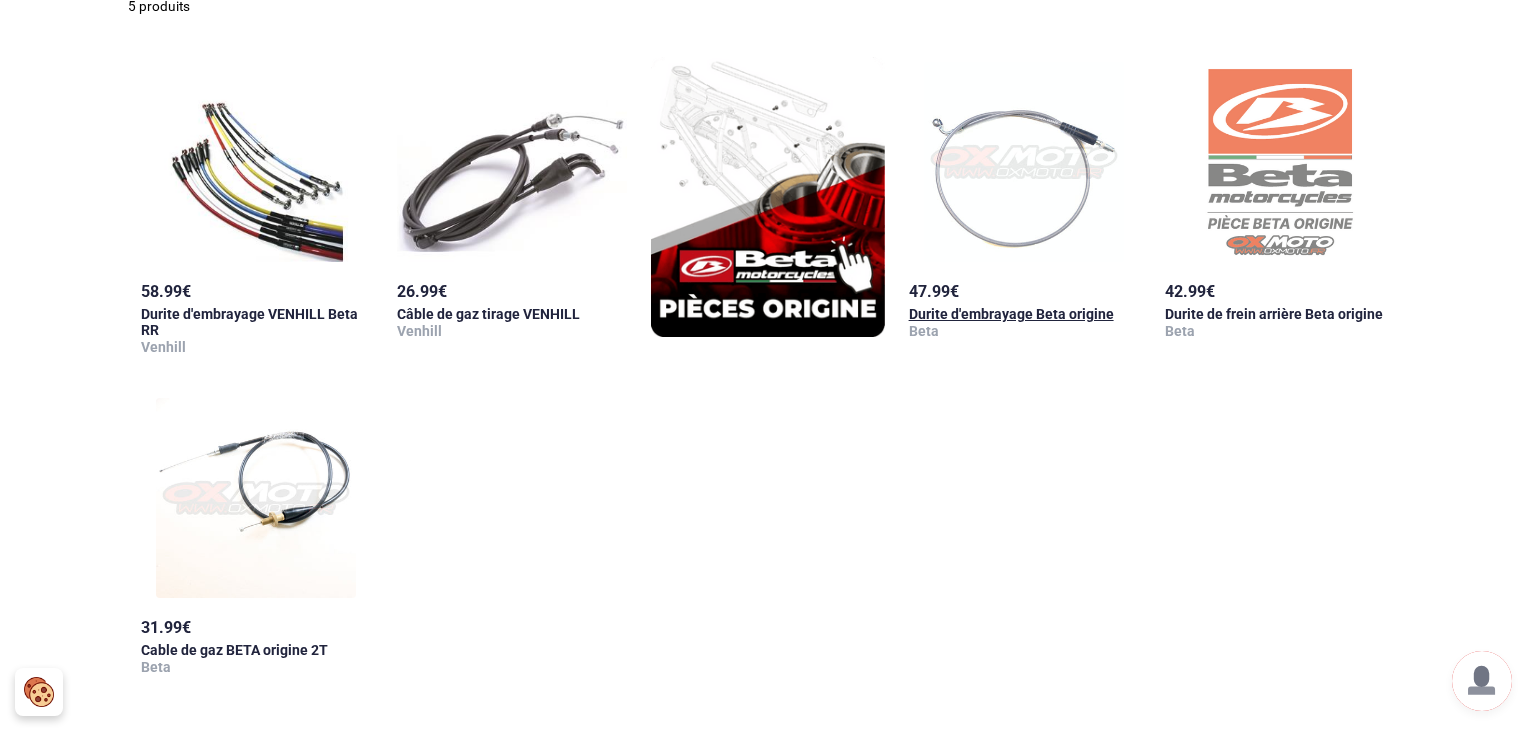 click on "Durite d'embrayage Beta origine" at bounding box center [1011, 314] 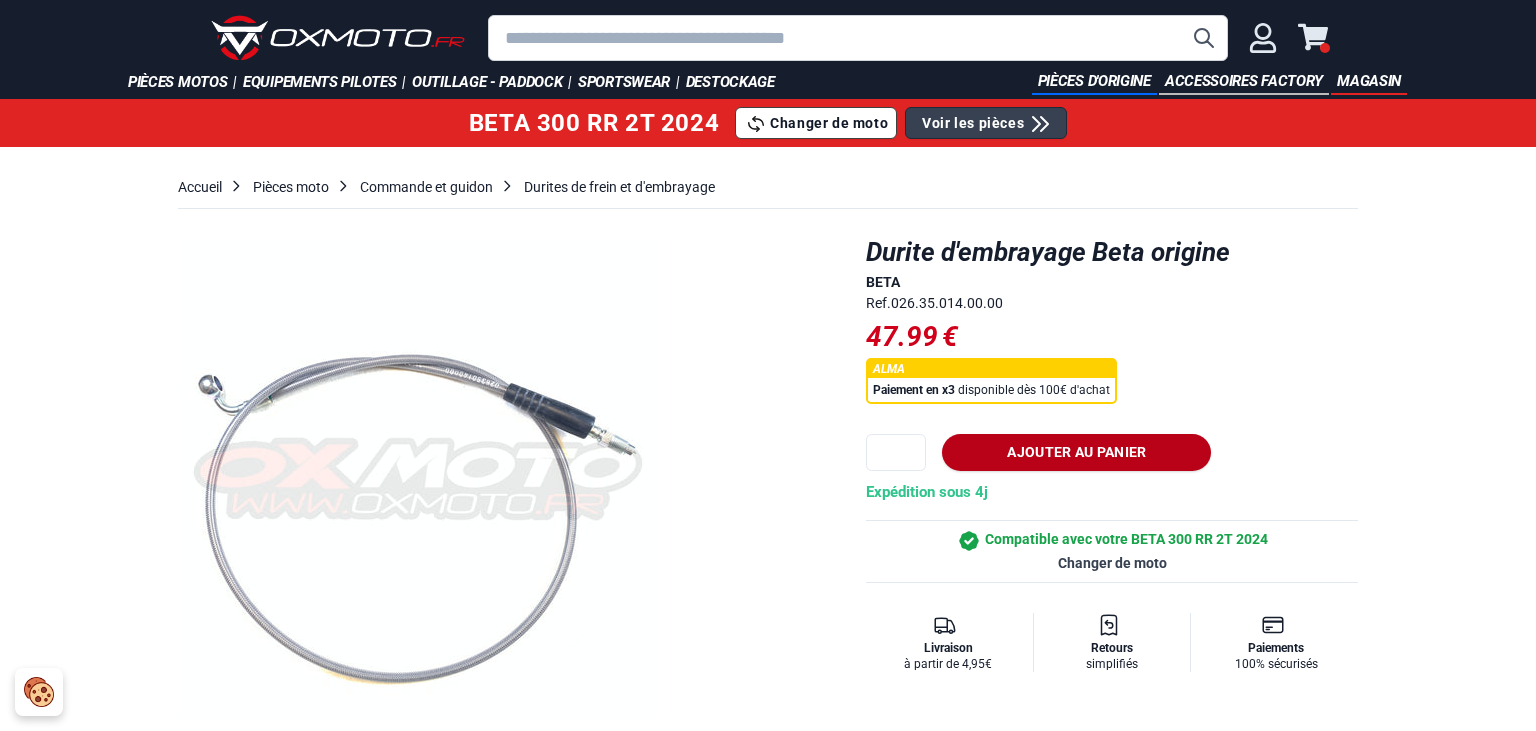 scroll, scrollTop: 0, scrollLeft: 0, axis: both 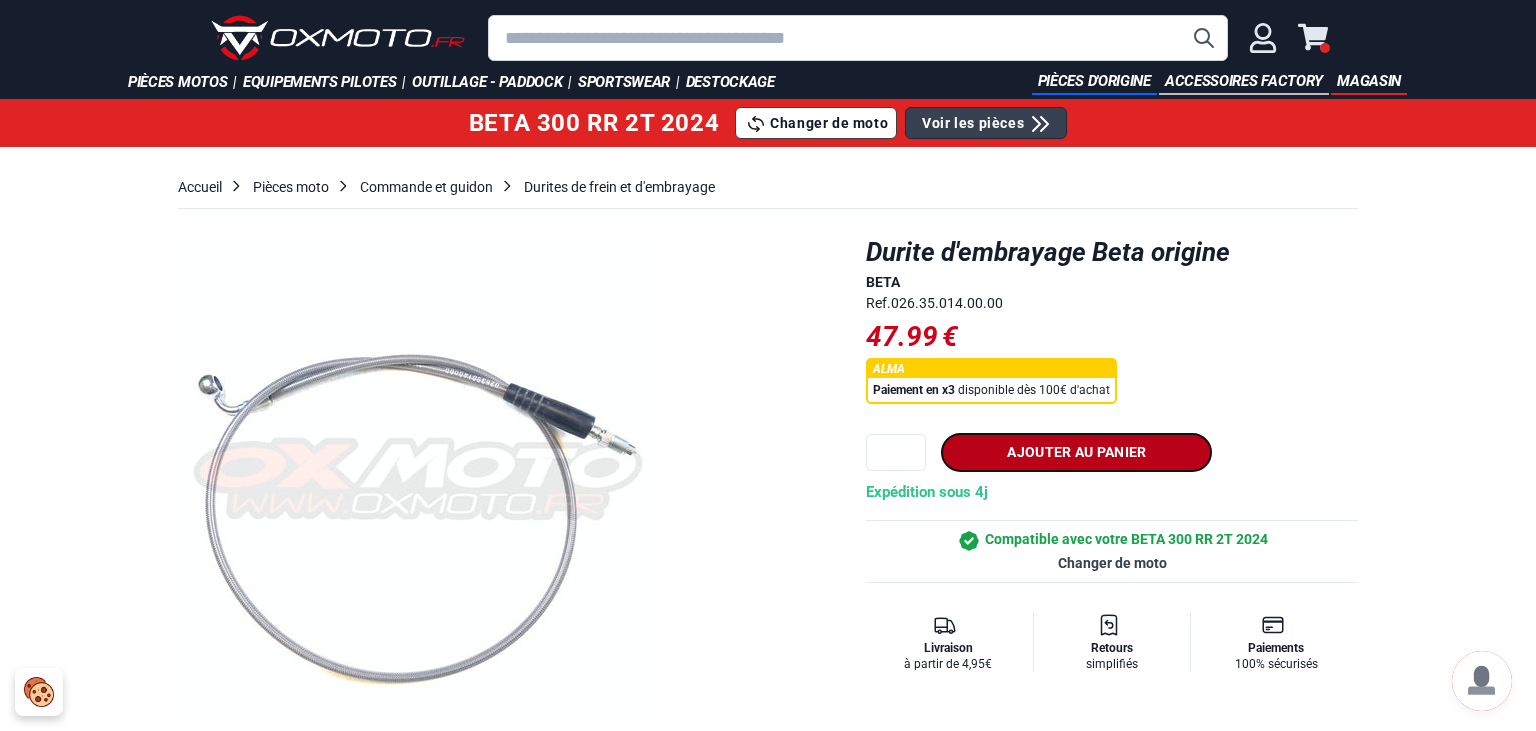 click on "Ajouter au panier" at bounding box center [1076, 452] 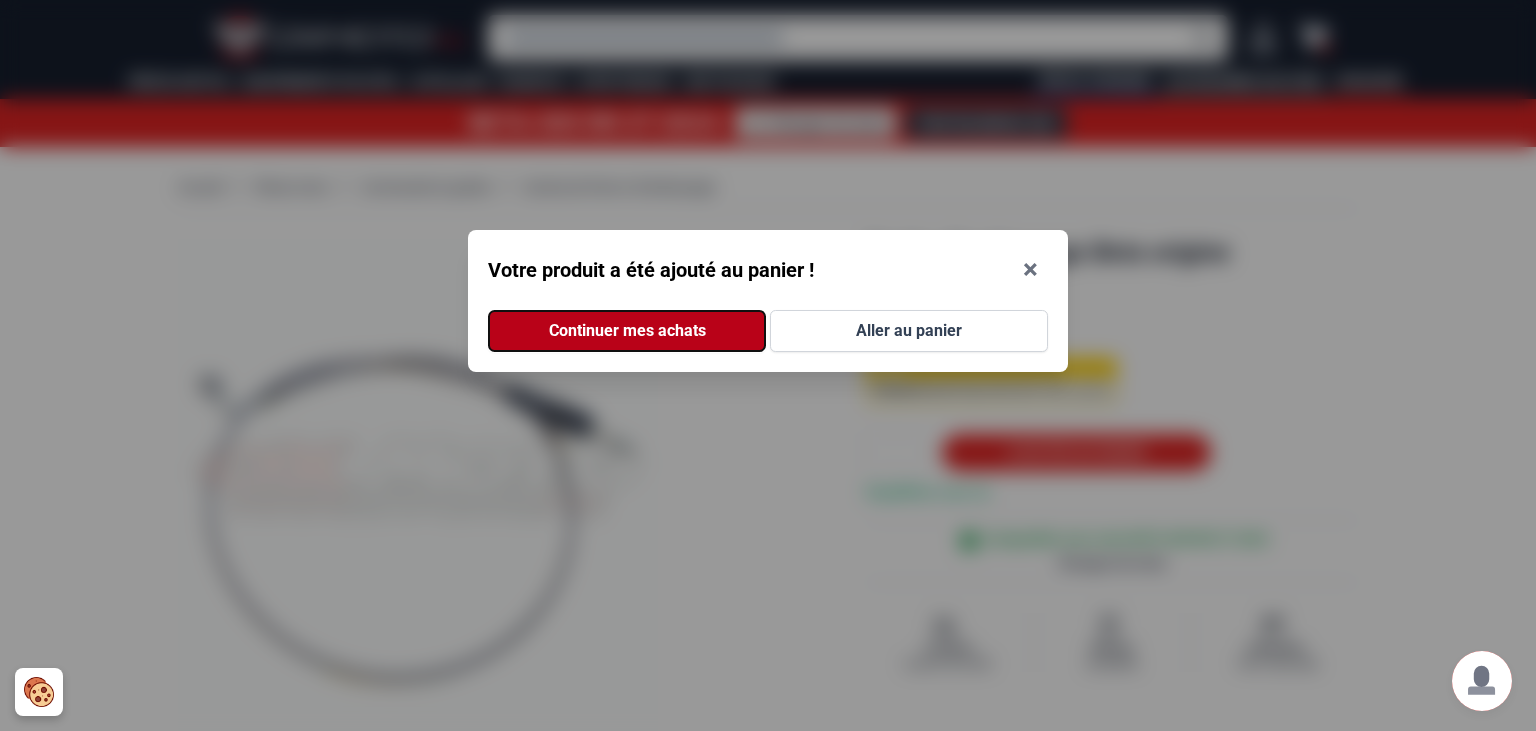 click on "Continuer mes achats" at bounding box center [627, 331] 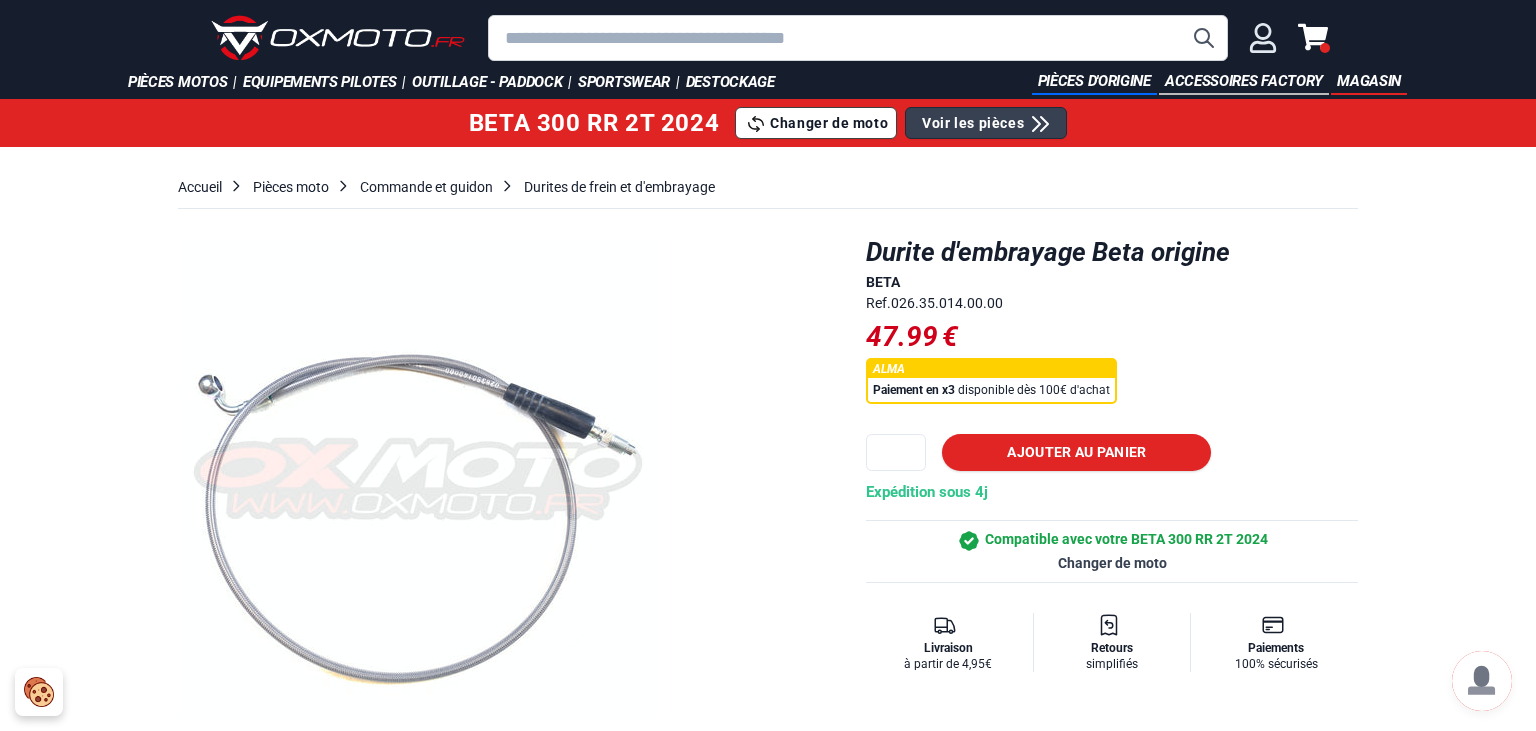 click 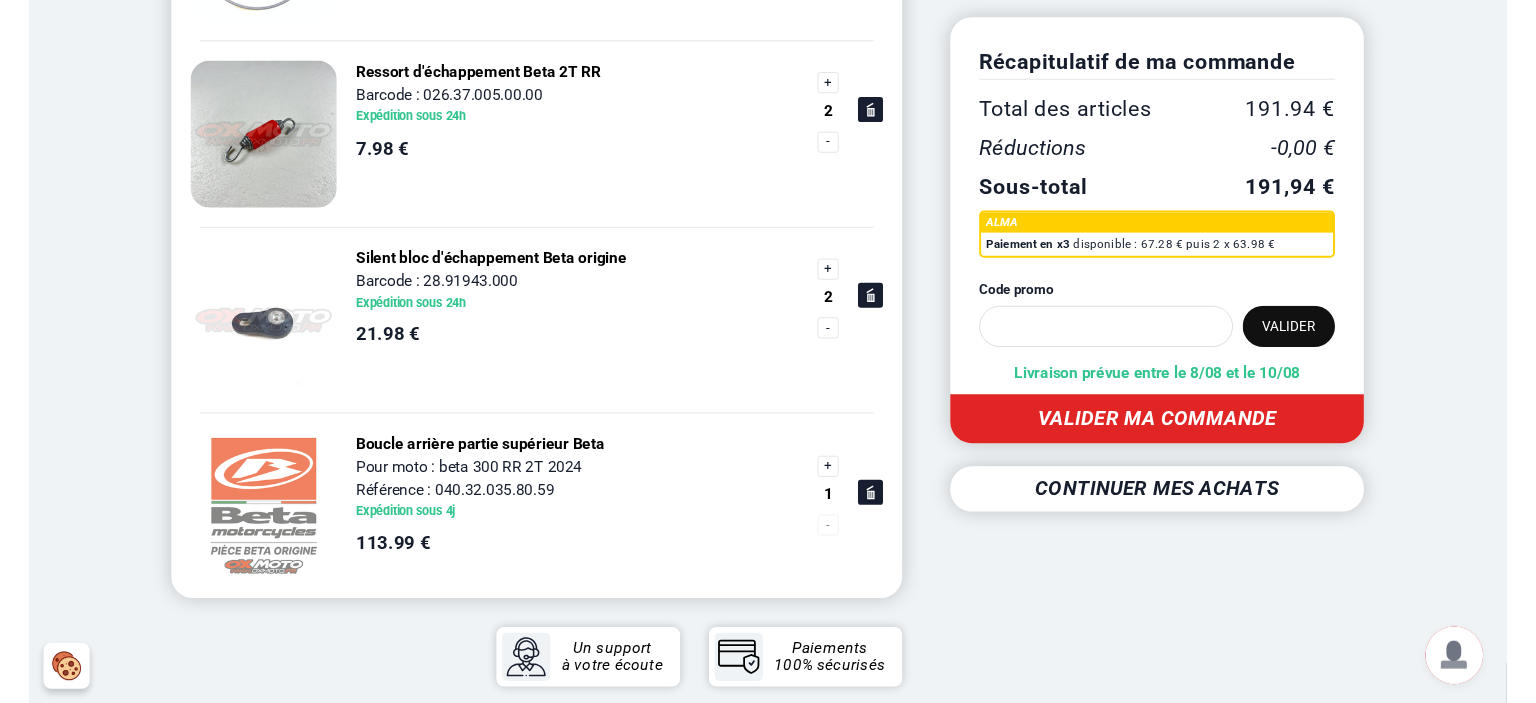 scroll, scrollTop: 422, scrollLeft: 0, axis: vertical 